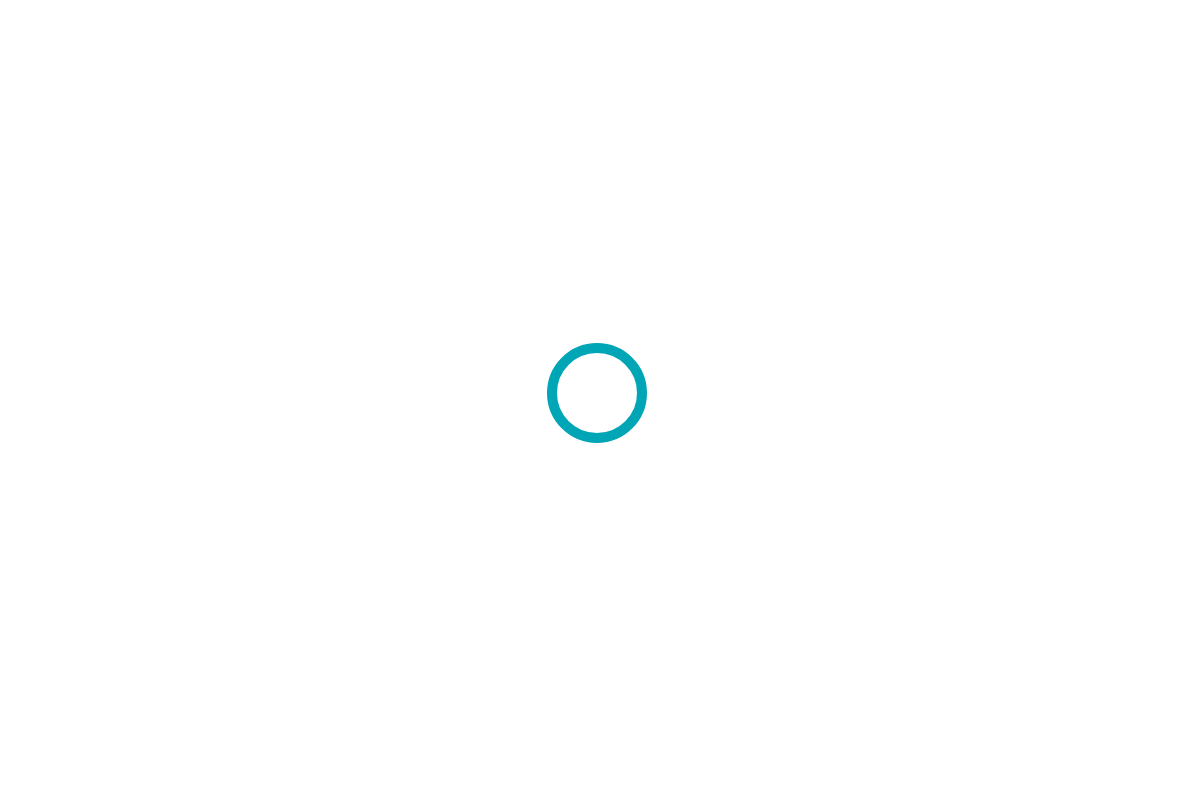 scroll, scrollTop: 0, scrollLeft: 0, axis: both 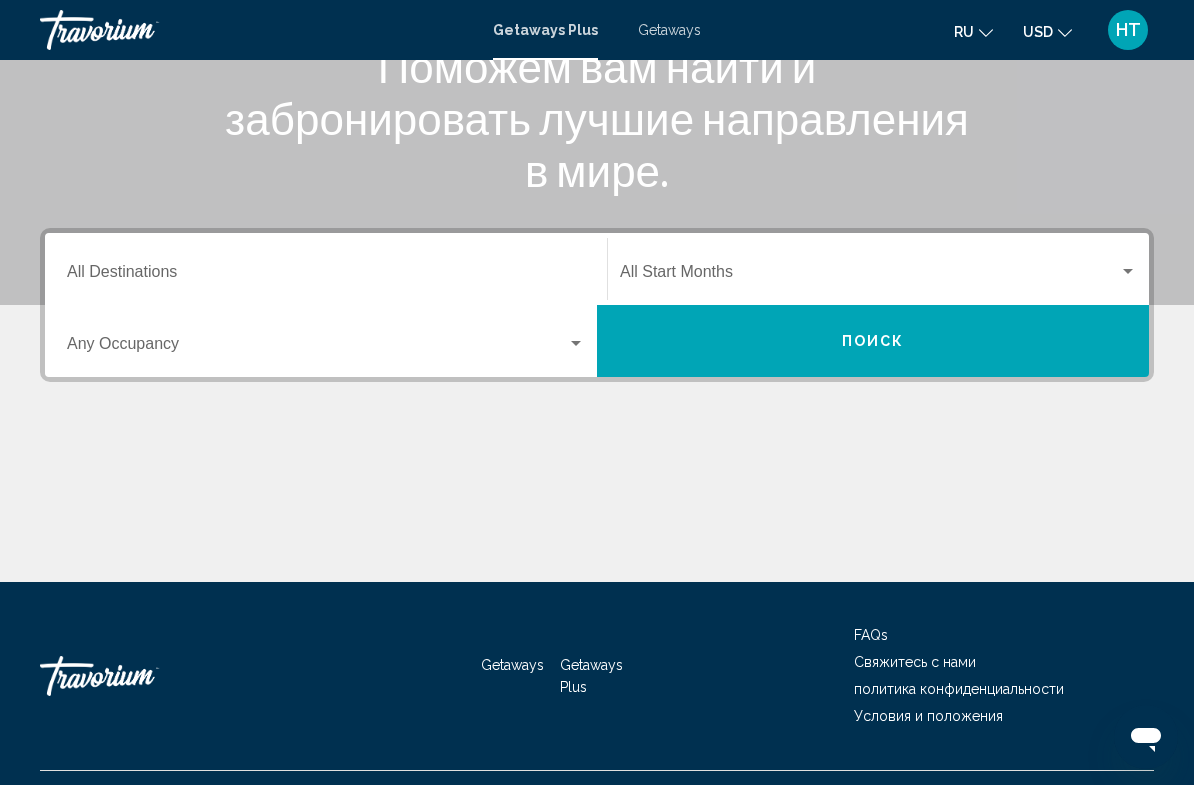 click on "Поиск" at bounding box center (873, 341) 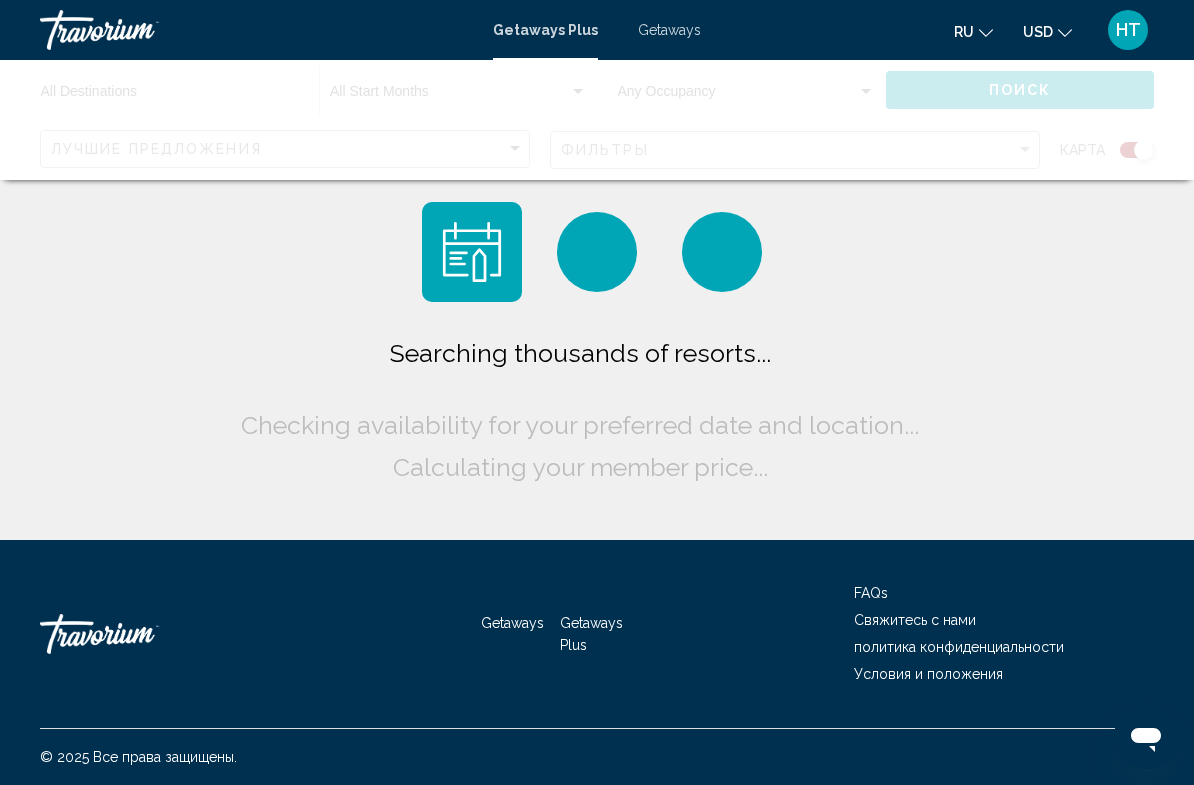 scroll, scrollTop: 0, scrollLeft: 0, axis: both 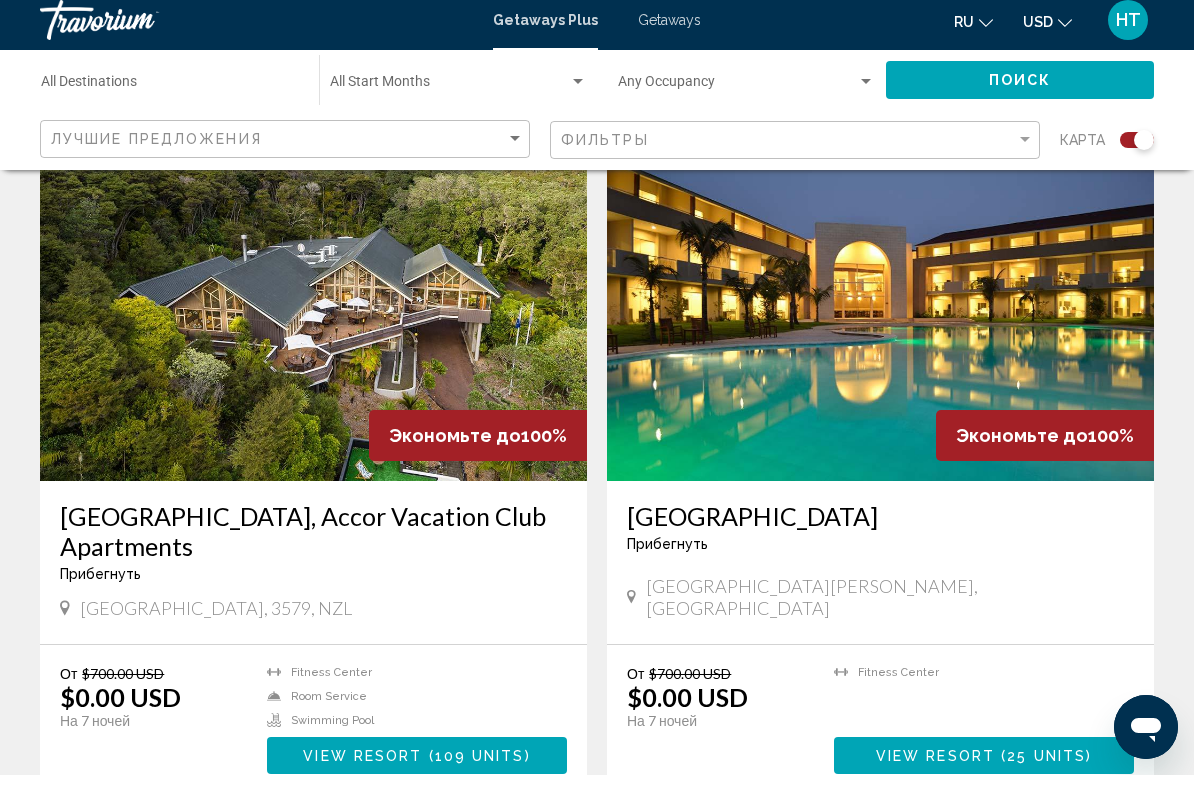click 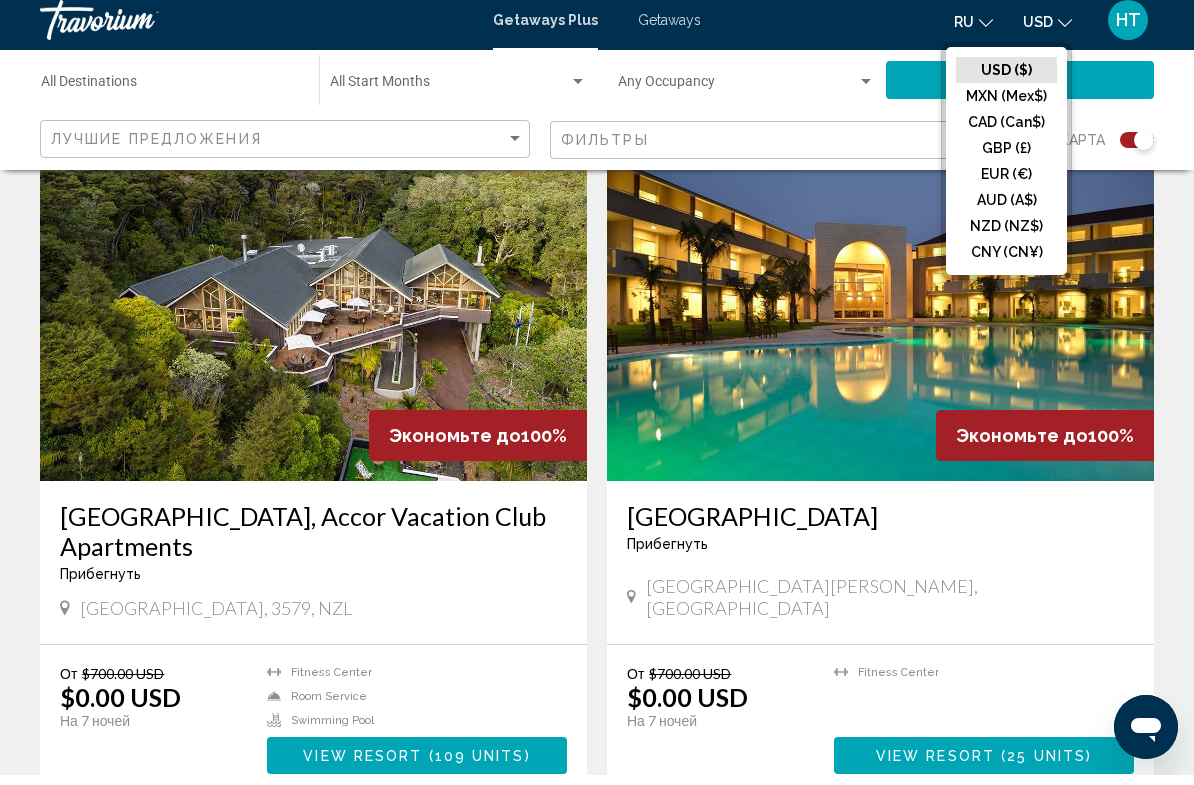 click on "EUR (€)" 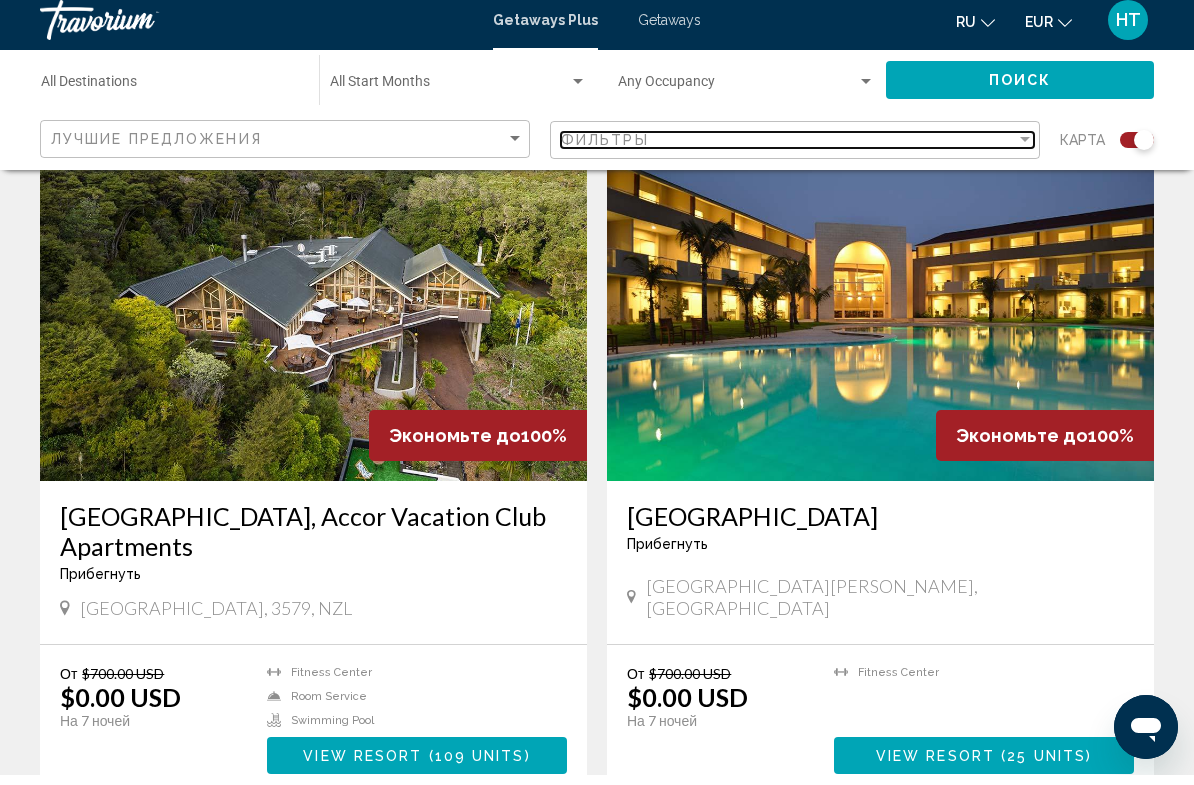 click at bounding box center [1025, 149] 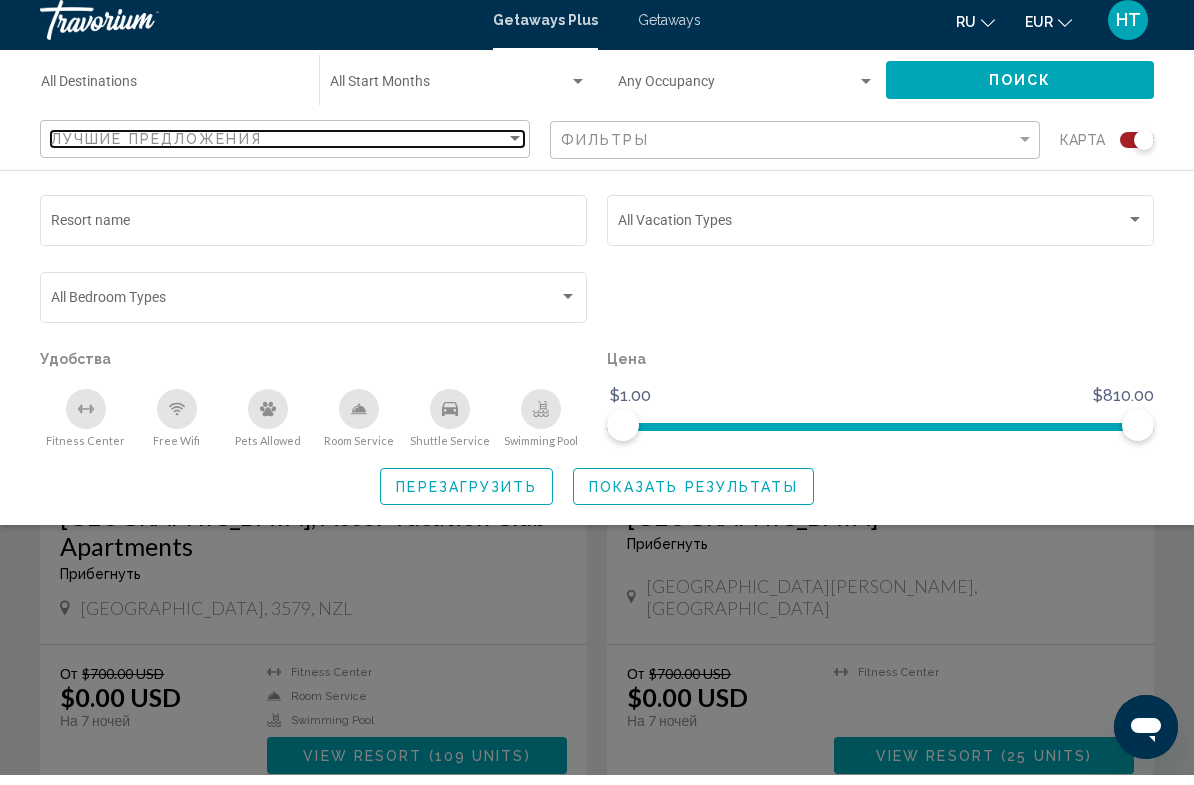 click at bounding box center (515, 149) 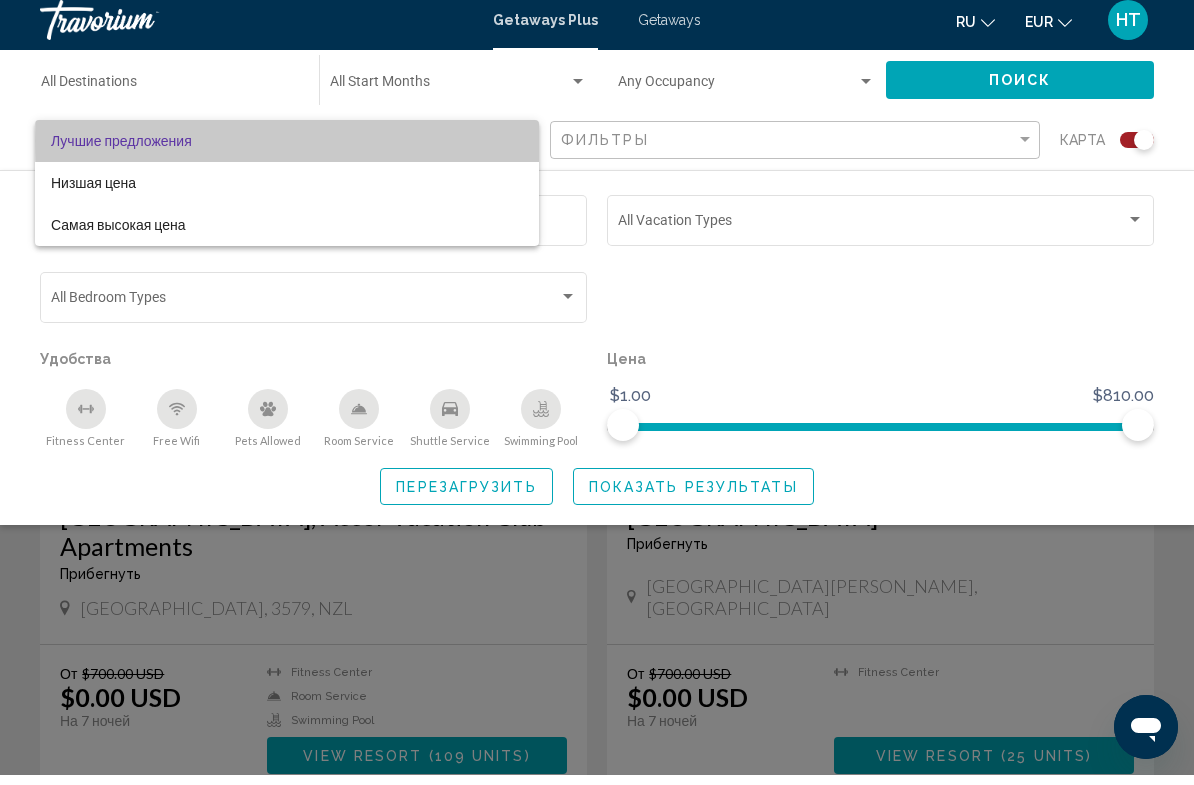 click on "Лучшие предложения" at bounding box center [287, 151] 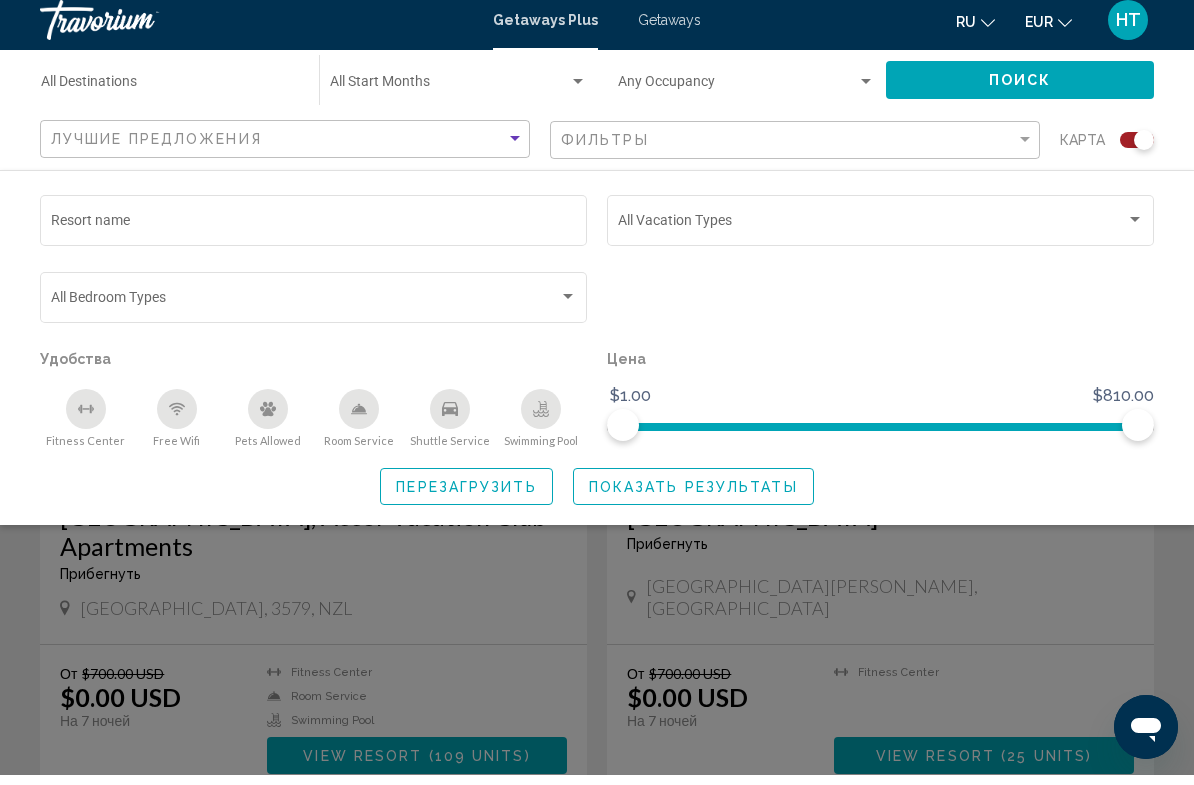 click at bounding box center (578, 92) 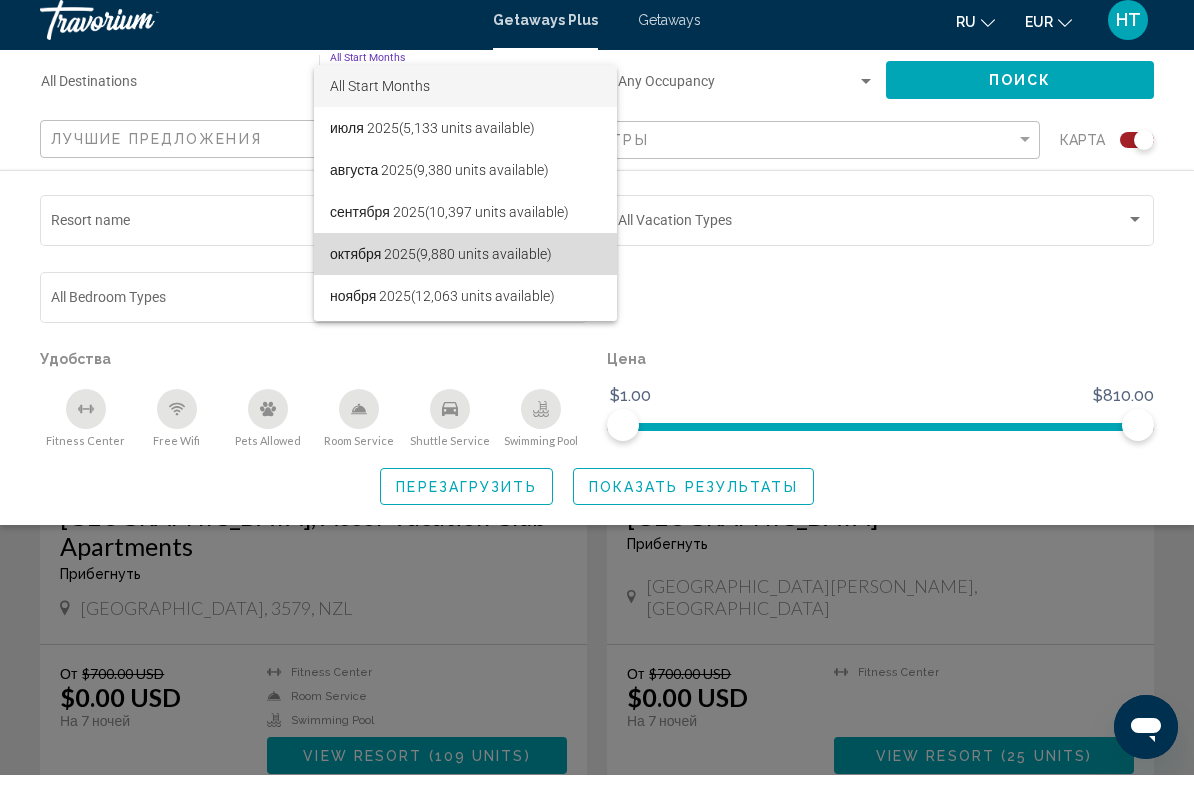 click on "октября 2025  (9,880 units available)" at bounding box center (465, 264) 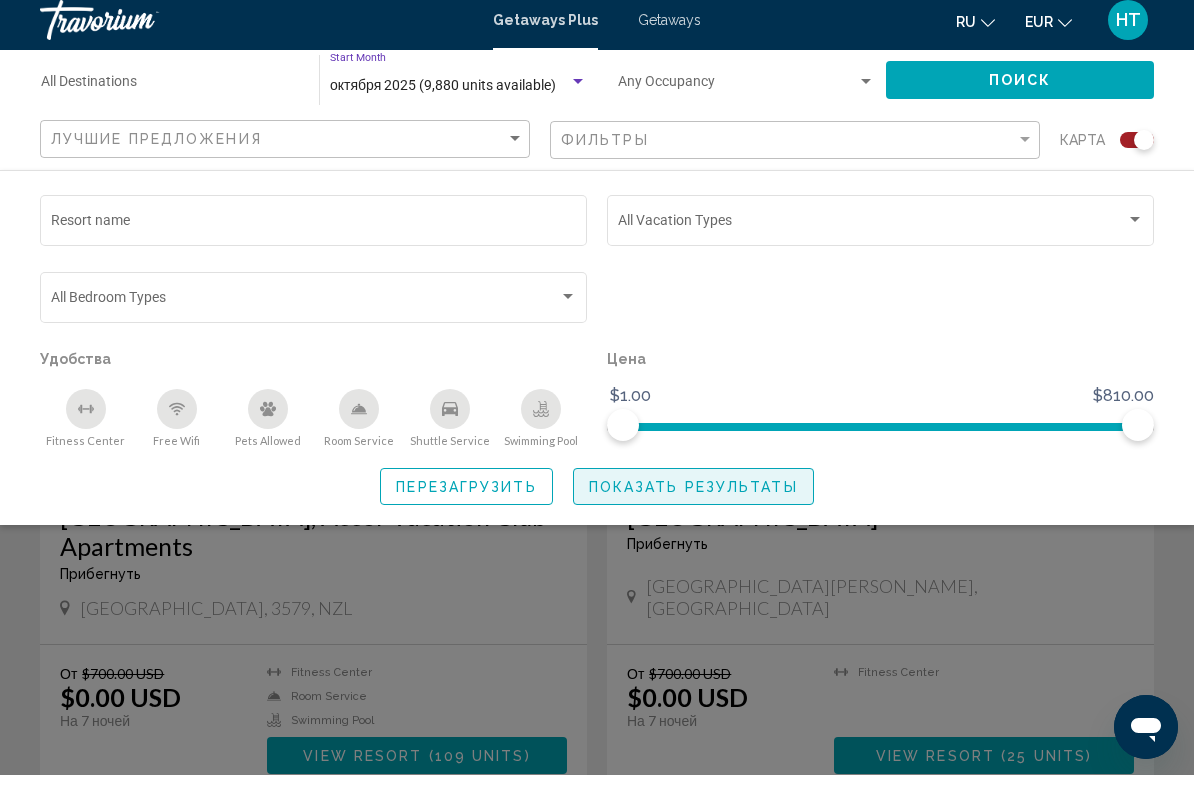click on "Показать результаты" 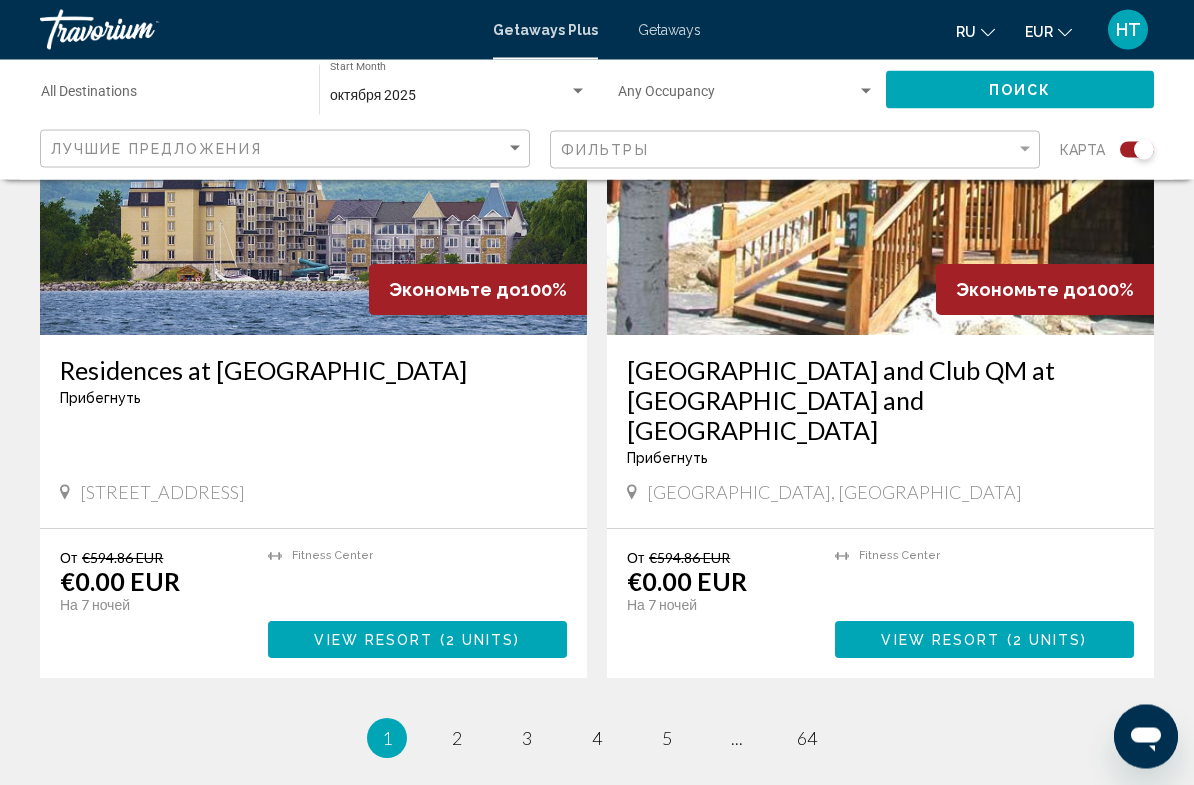 scroll, scrollTop: 4316, scrollLeft: 0, axis: vertical 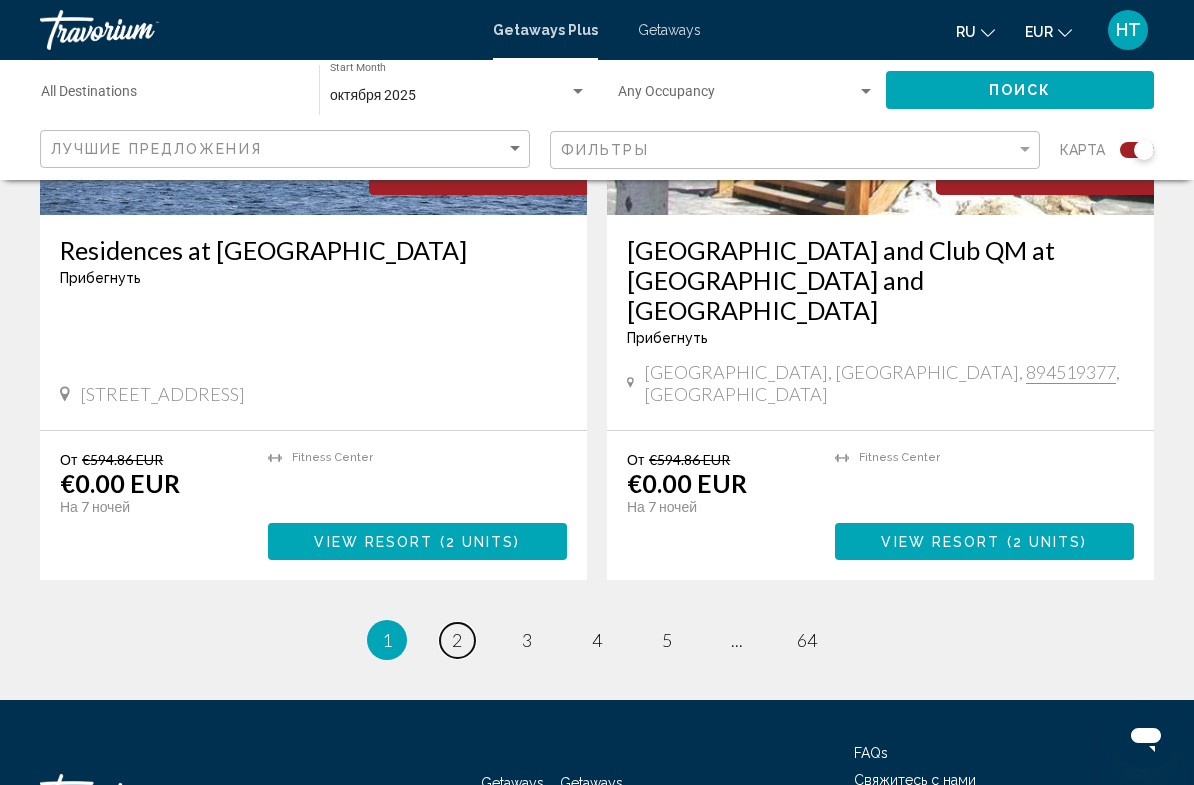 click on "page  2" at bounding box center (457, 640) 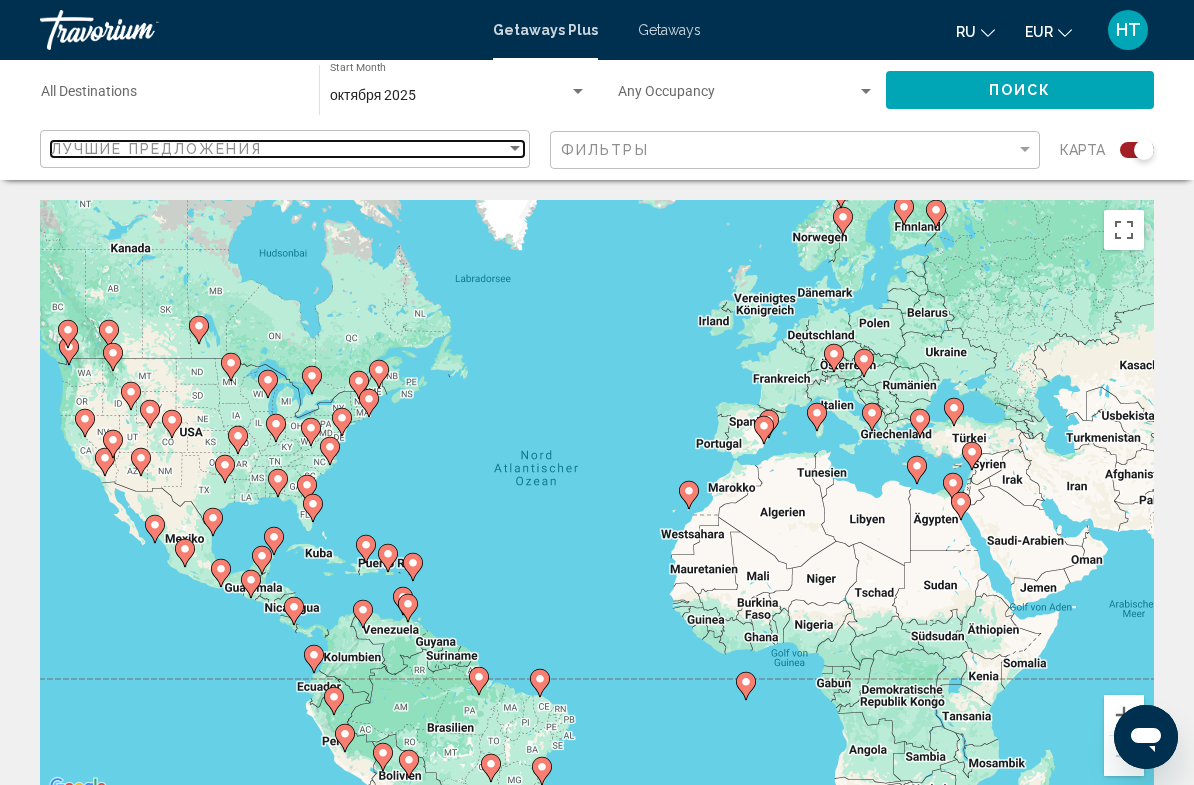 click at bounding box center [515, 148] 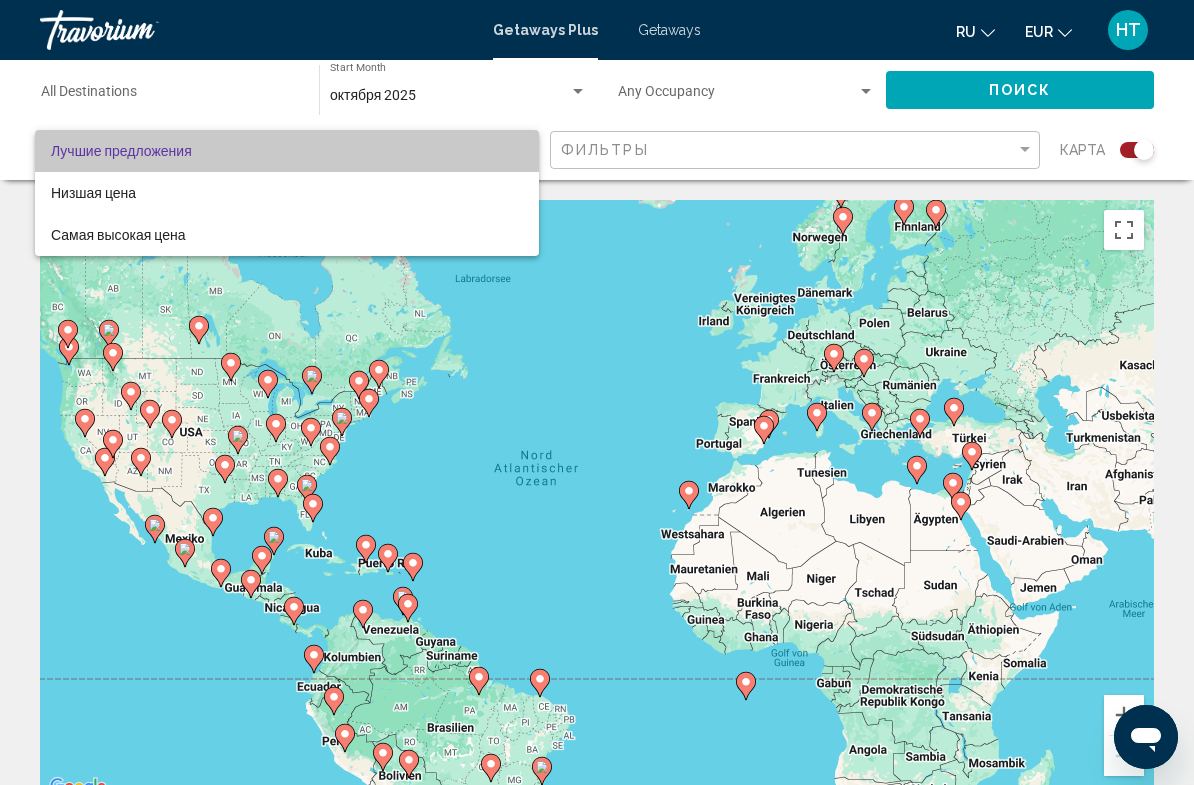 click on "Лучшие предложения" at bounding box center [287, 151] 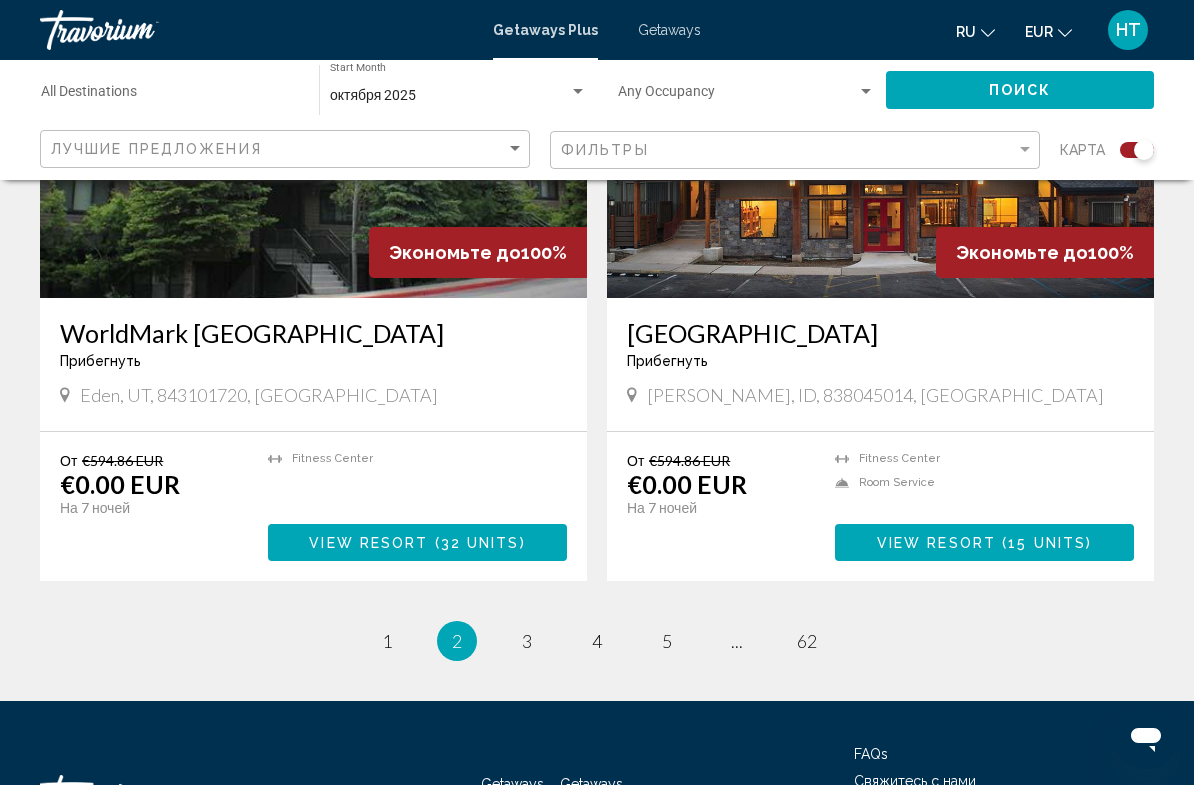 scroll, scrollTop: 4316, scrollLeft: 0, axis: vertical 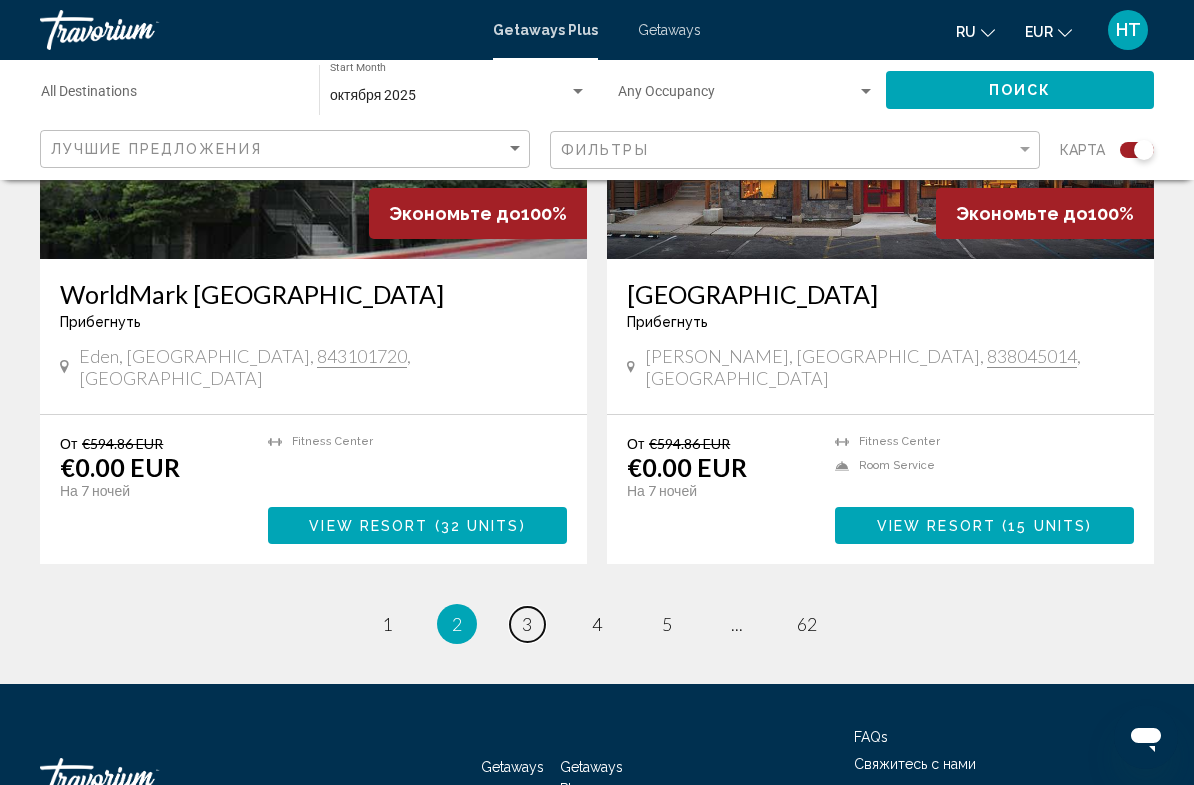 click on "page  3" at bounding box center [527, 624] 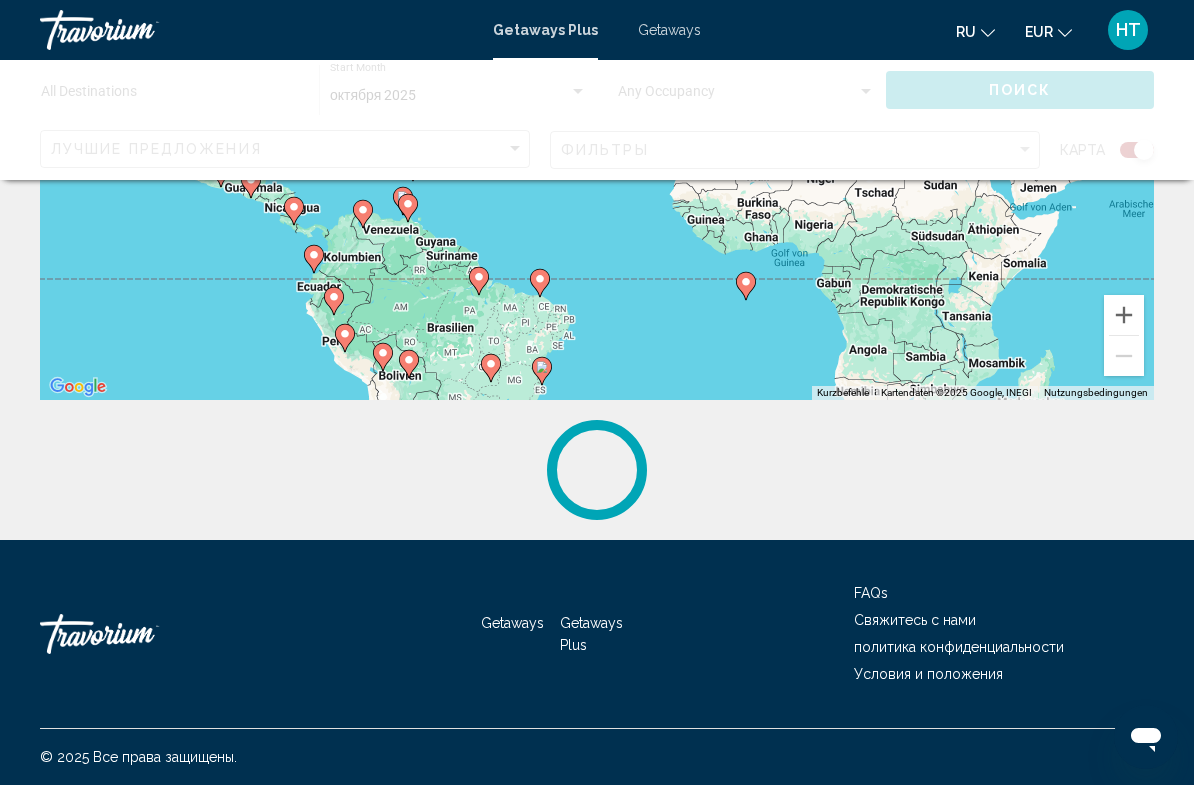 scroll, scrollTop: 0, scrollLeft: 0, axis: both 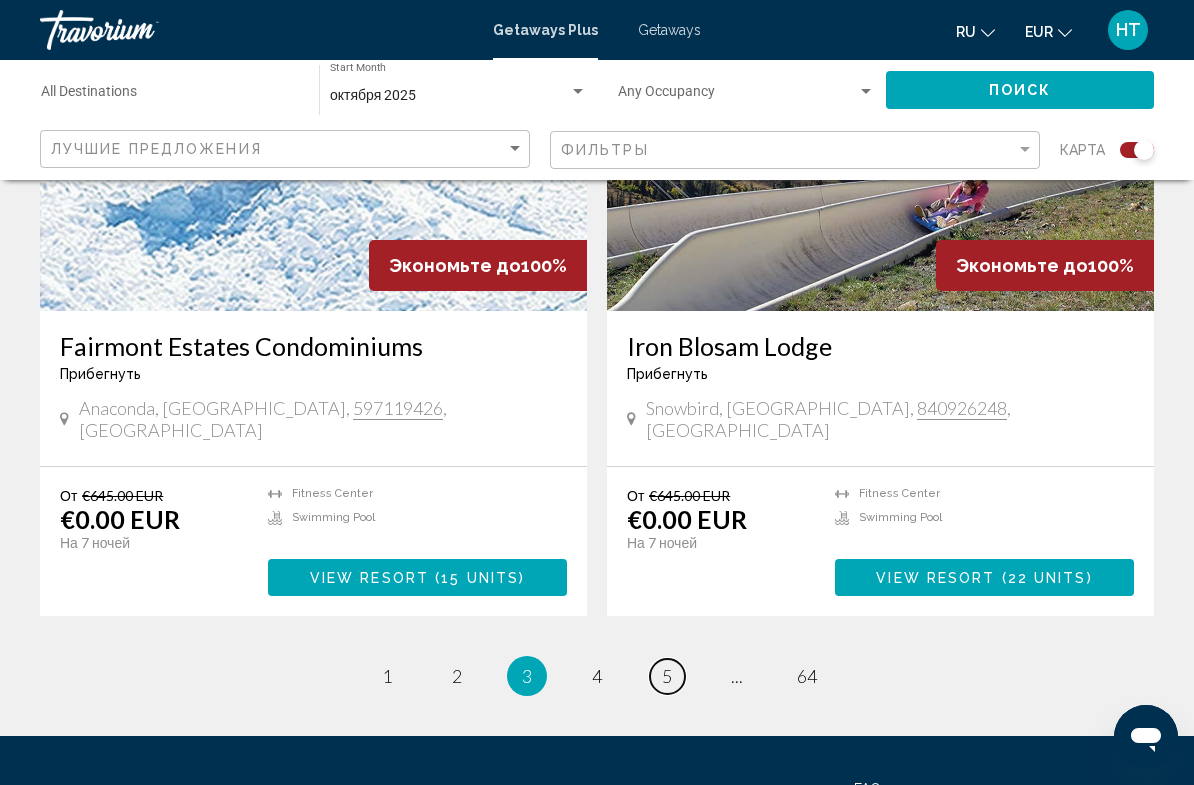 click on "page  5" at bounding box center (667, 676) 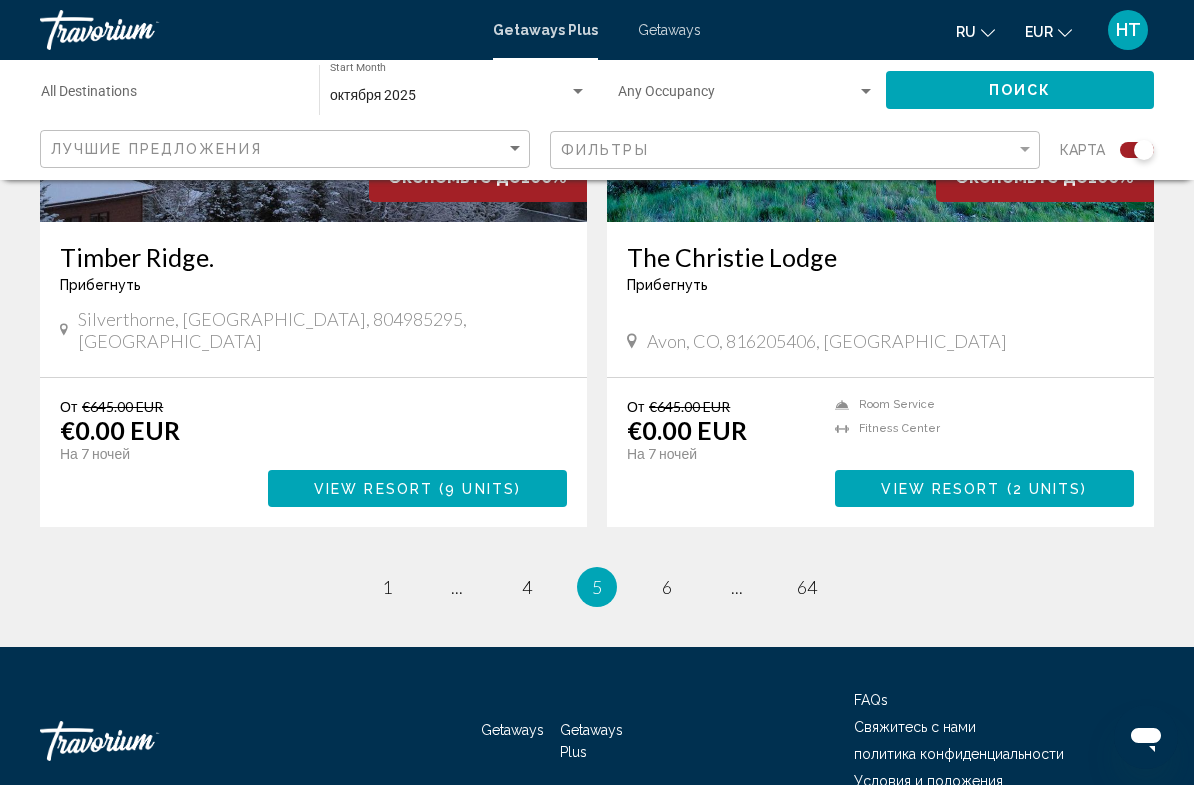 scroll, scrollTop: 4316, scrollLeft: 0, axis: vertical 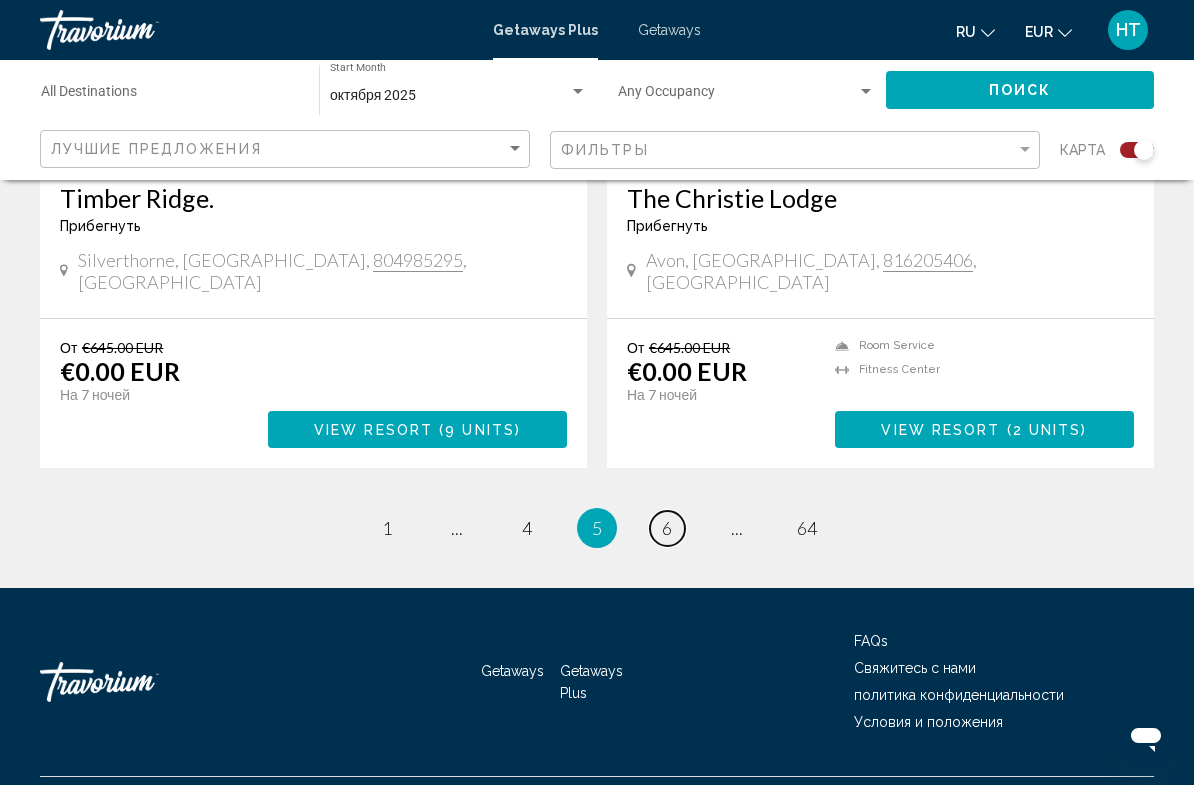 click on "6" at bounding box center [667, 528] 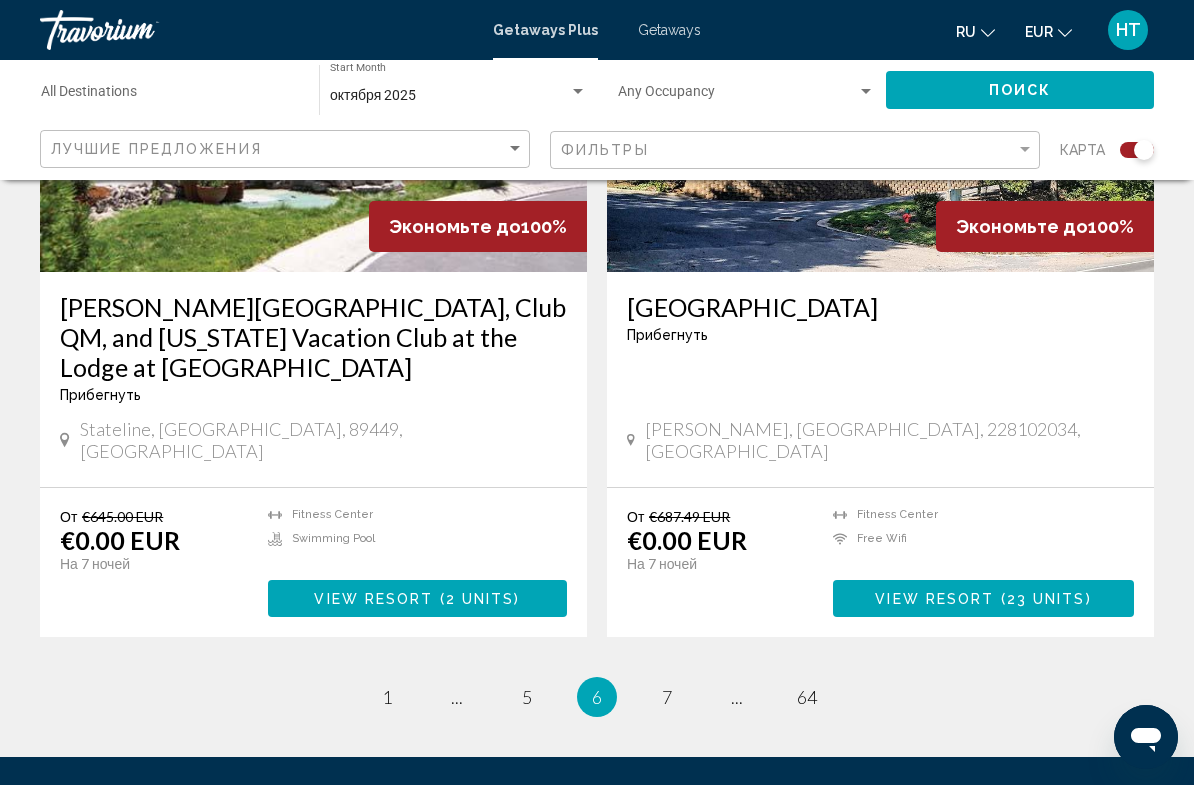scroll, scrollTop: 4316, scrollLeft: 0, axis: vertical 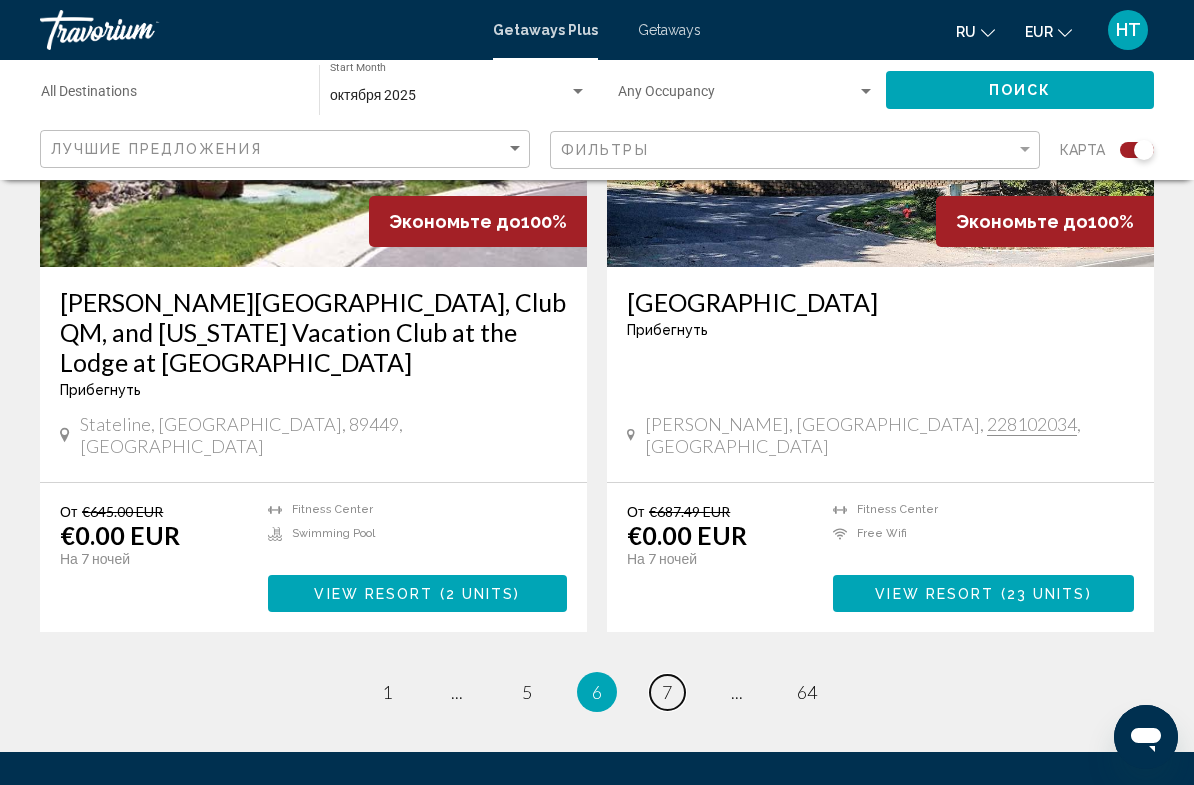 click on "page  7" at bounding box center [667, 692] 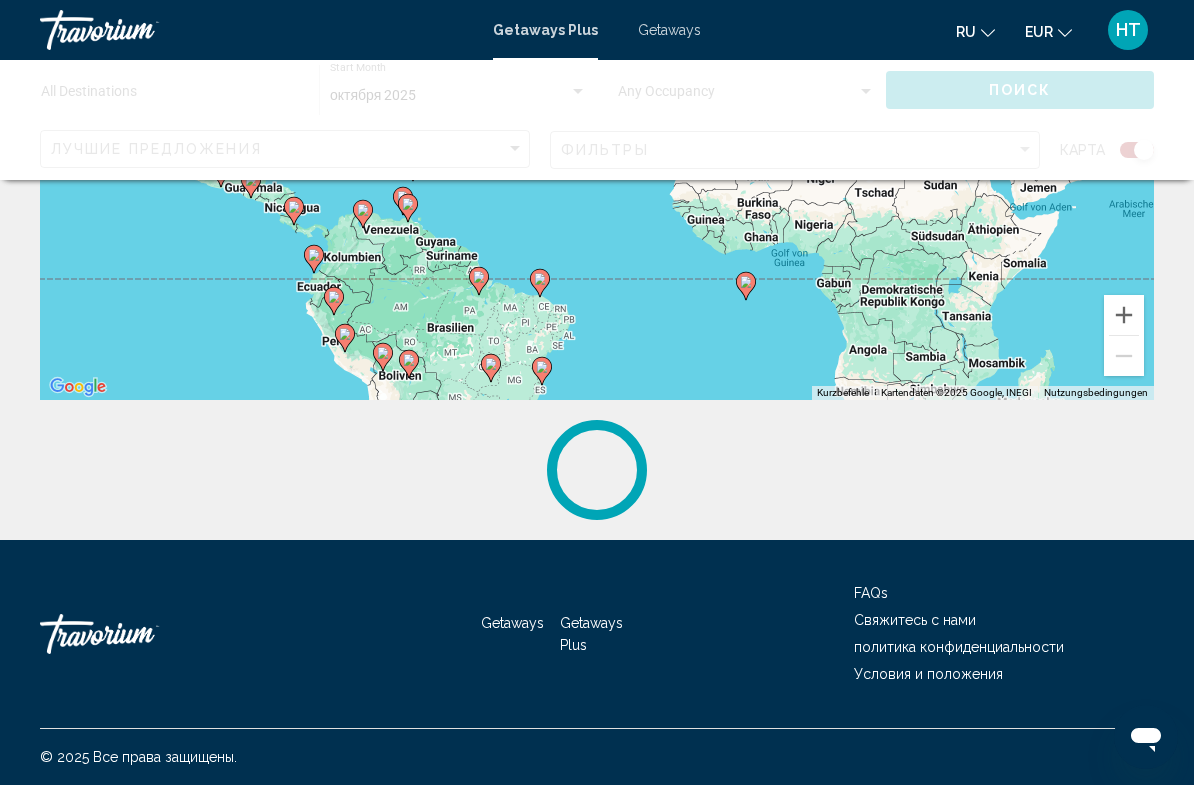 scroll, scrollTop: 0, scrollLeft: 0, axis: both 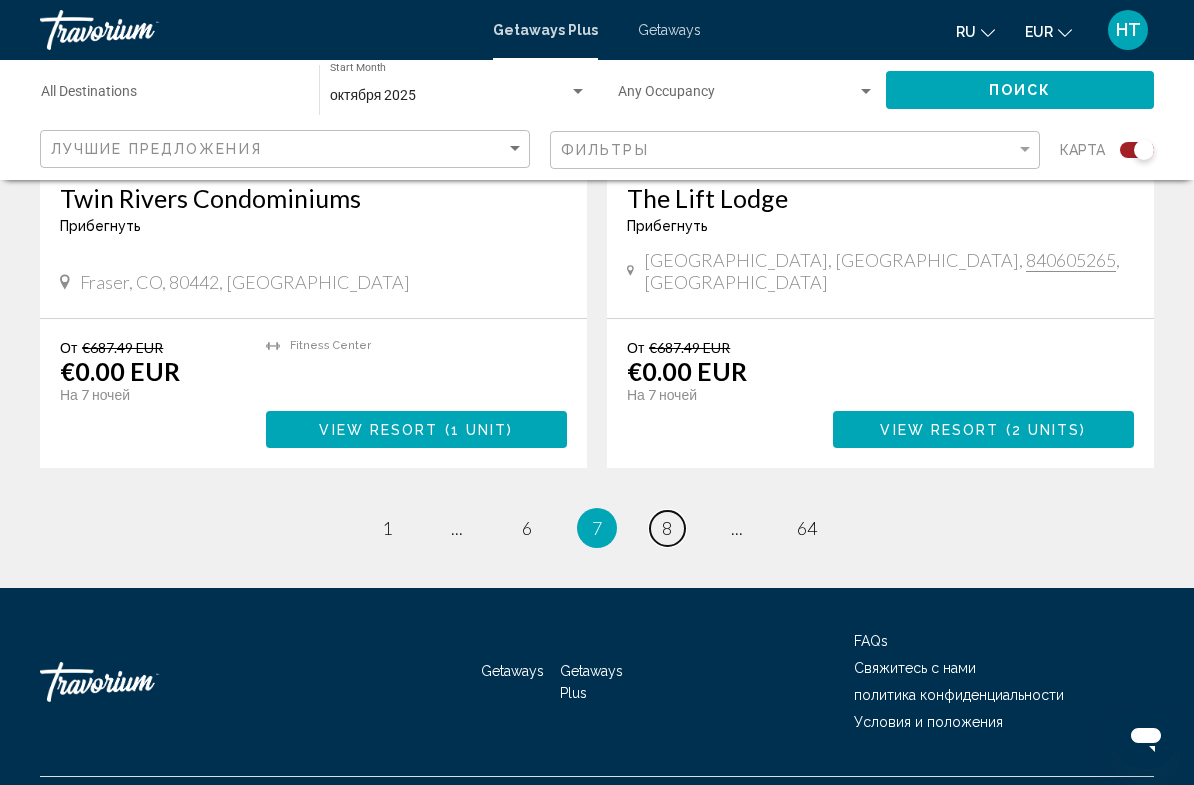 click on "page  8" at bounding box center (667, 528) 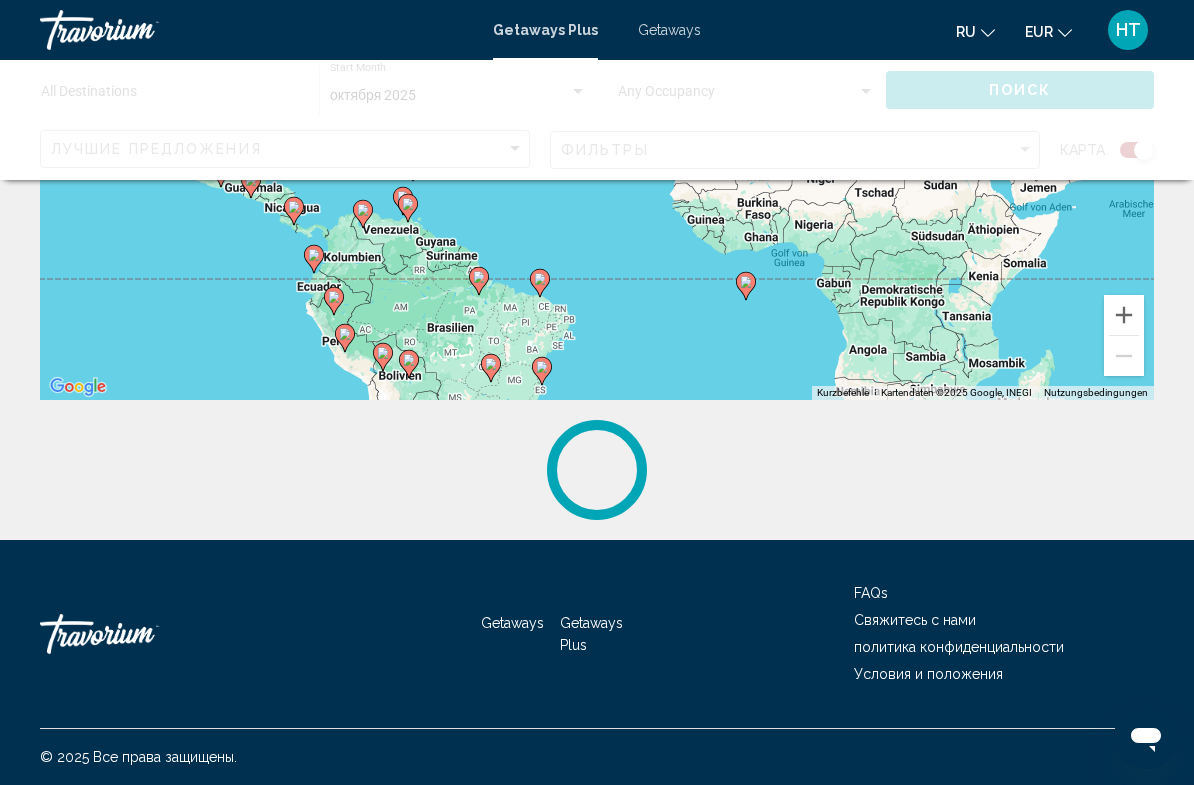 scroll, scrollTop: 0, scrollLeft: 0, axis: both 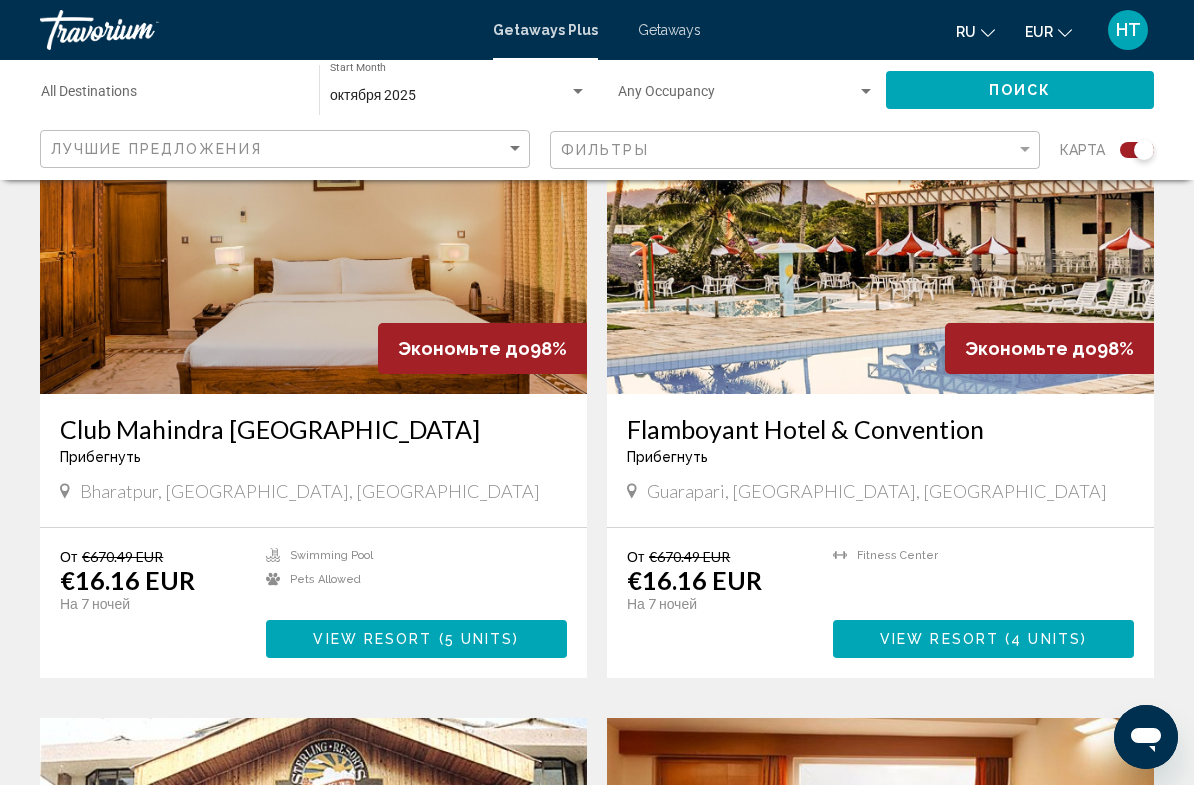 click on "View Resort" at bounding box center [939, 640] 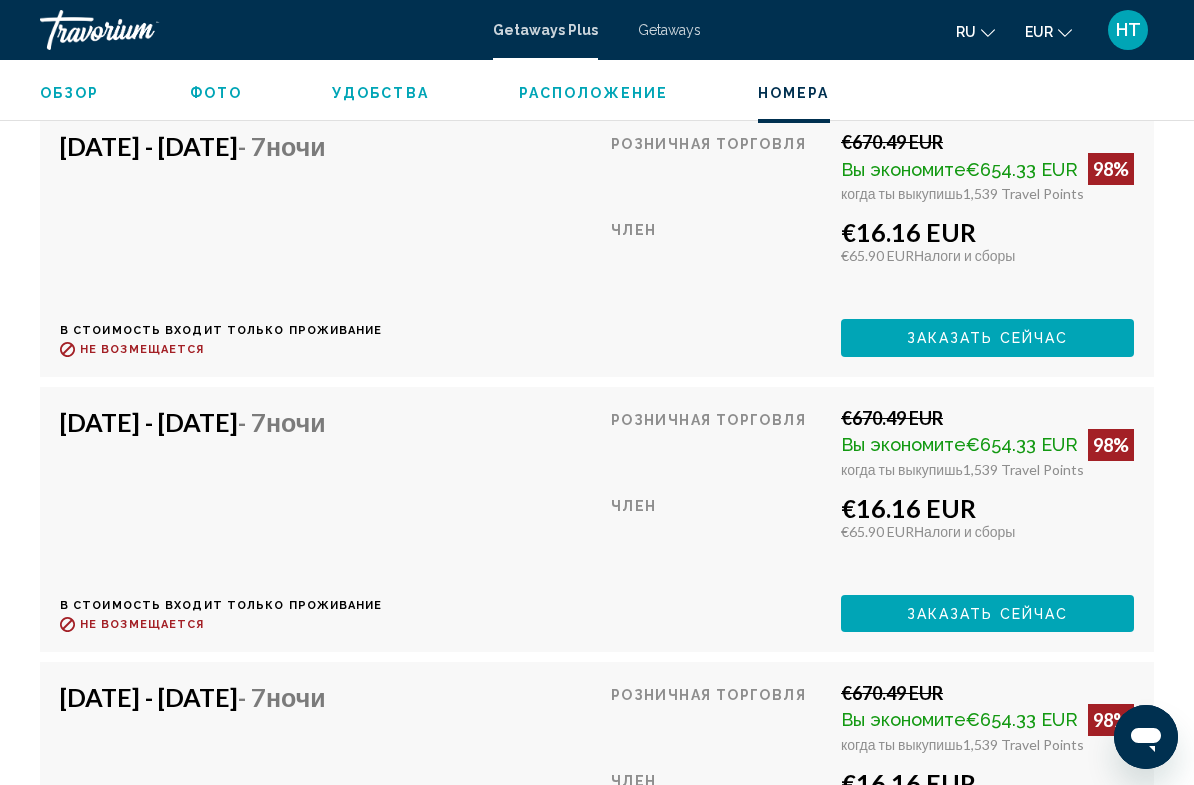 scroll, scrollTop: 3412, scrollLeft: 0, axis: vertical 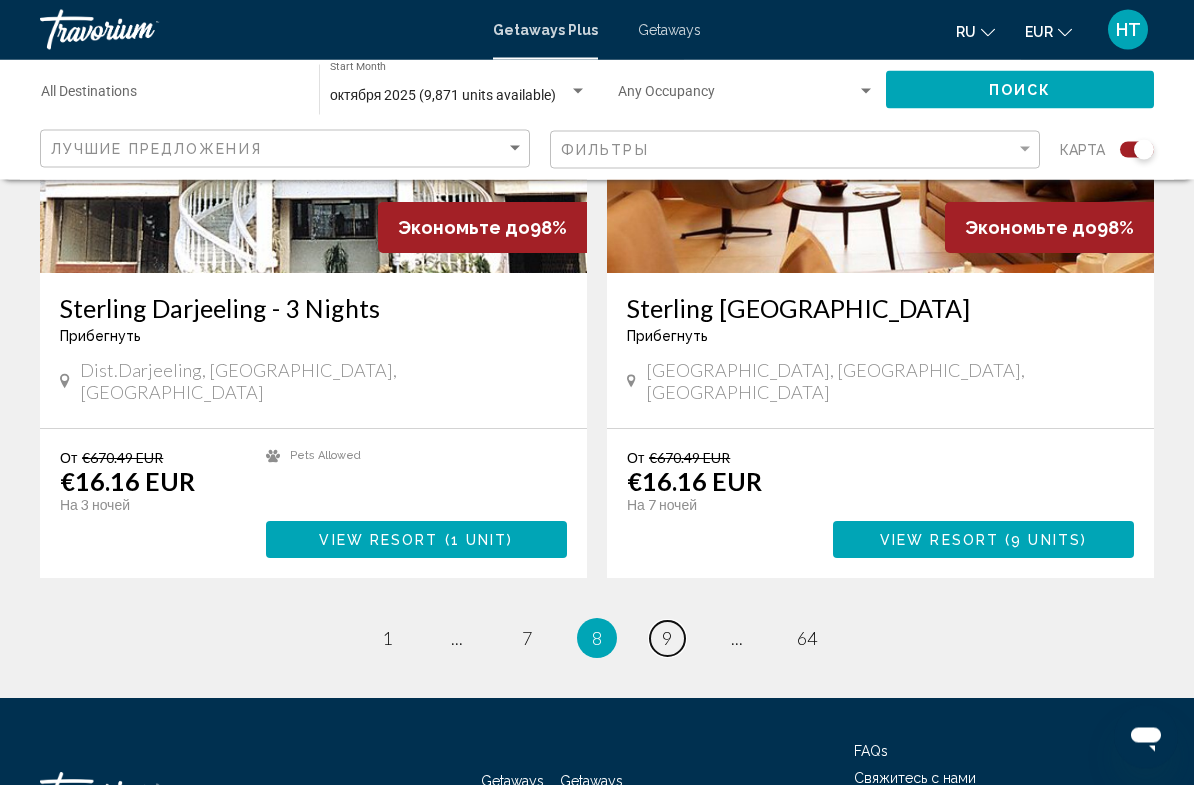 click on "page  9" at bounding box center (667, 639) 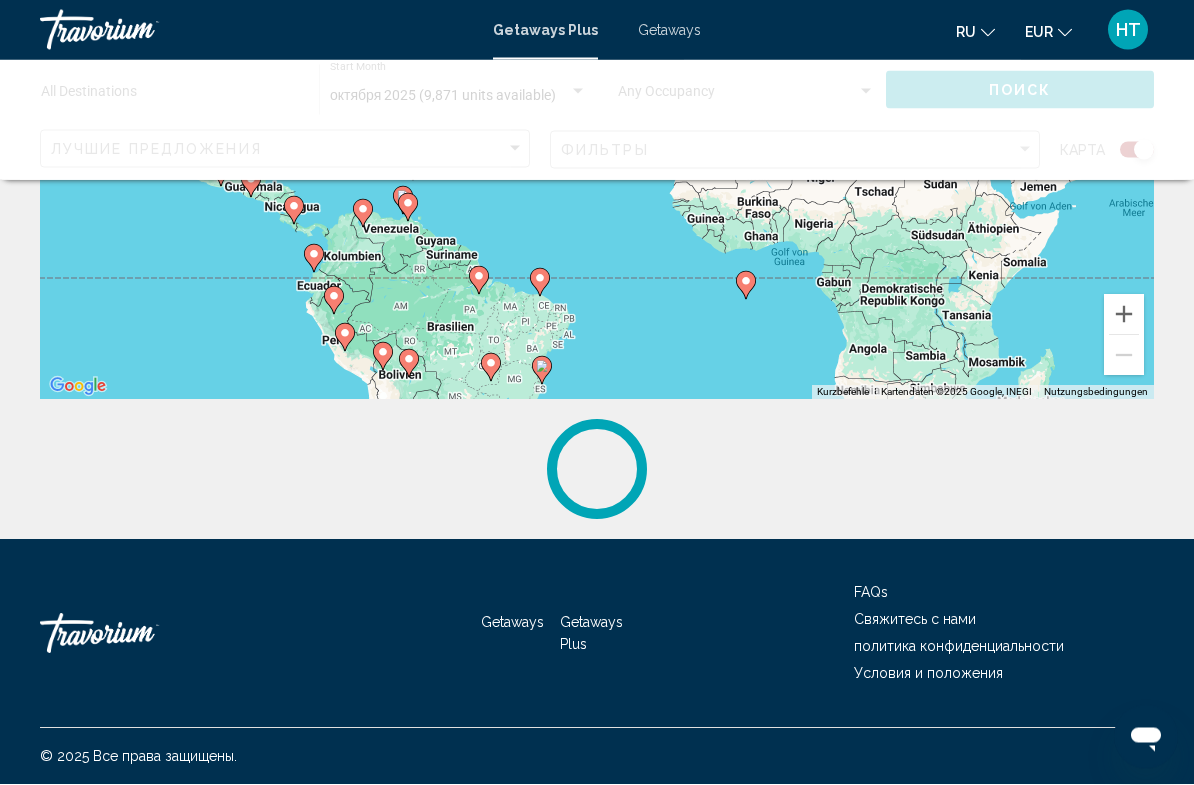 scroll, scrollTop: 0, scrollLeft: 0, axis: both 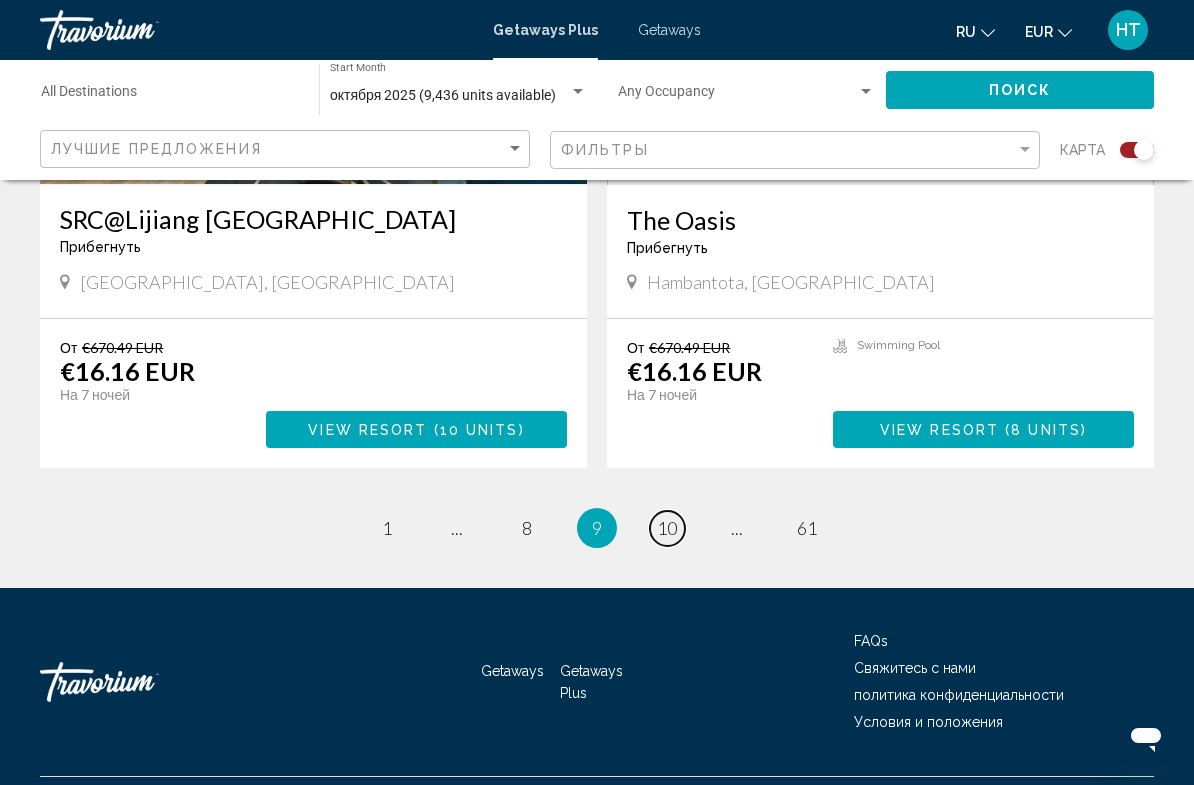 click on "10" at bounding box center [667, 528] 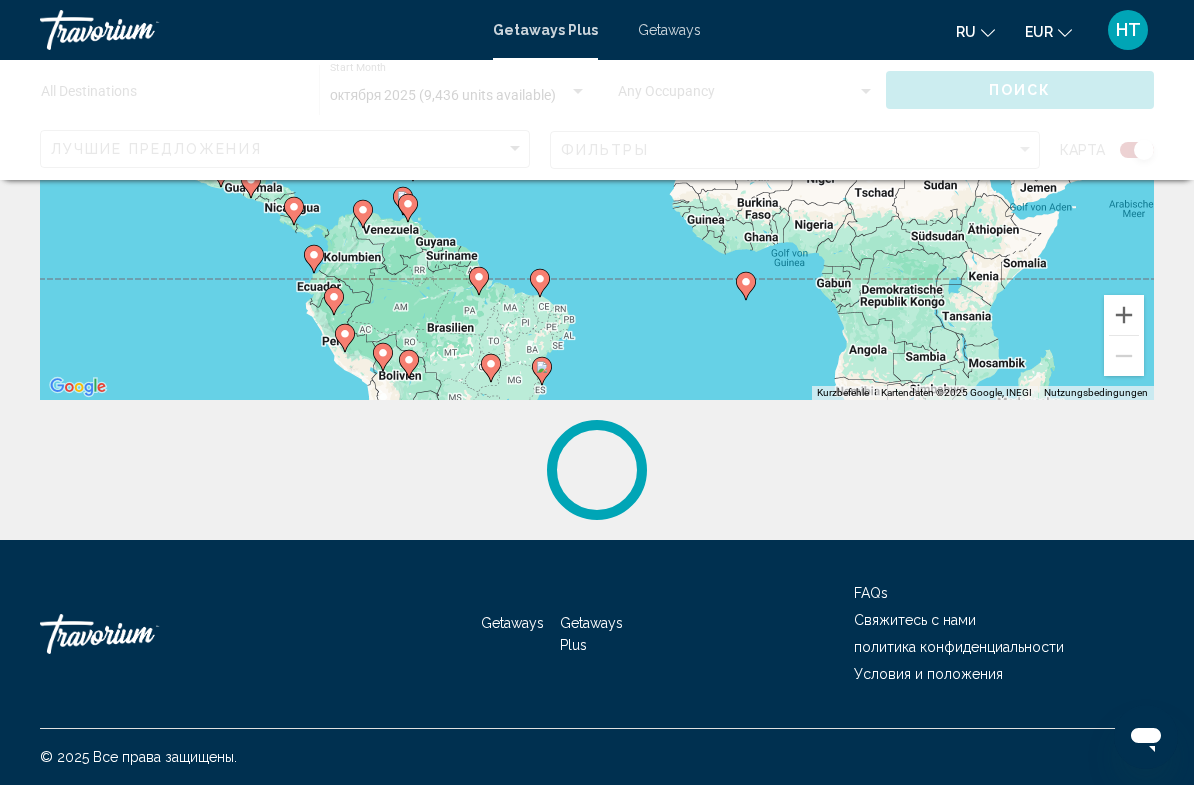 scroll, scrollTop: 0, scrollLeft: 0, axis: both 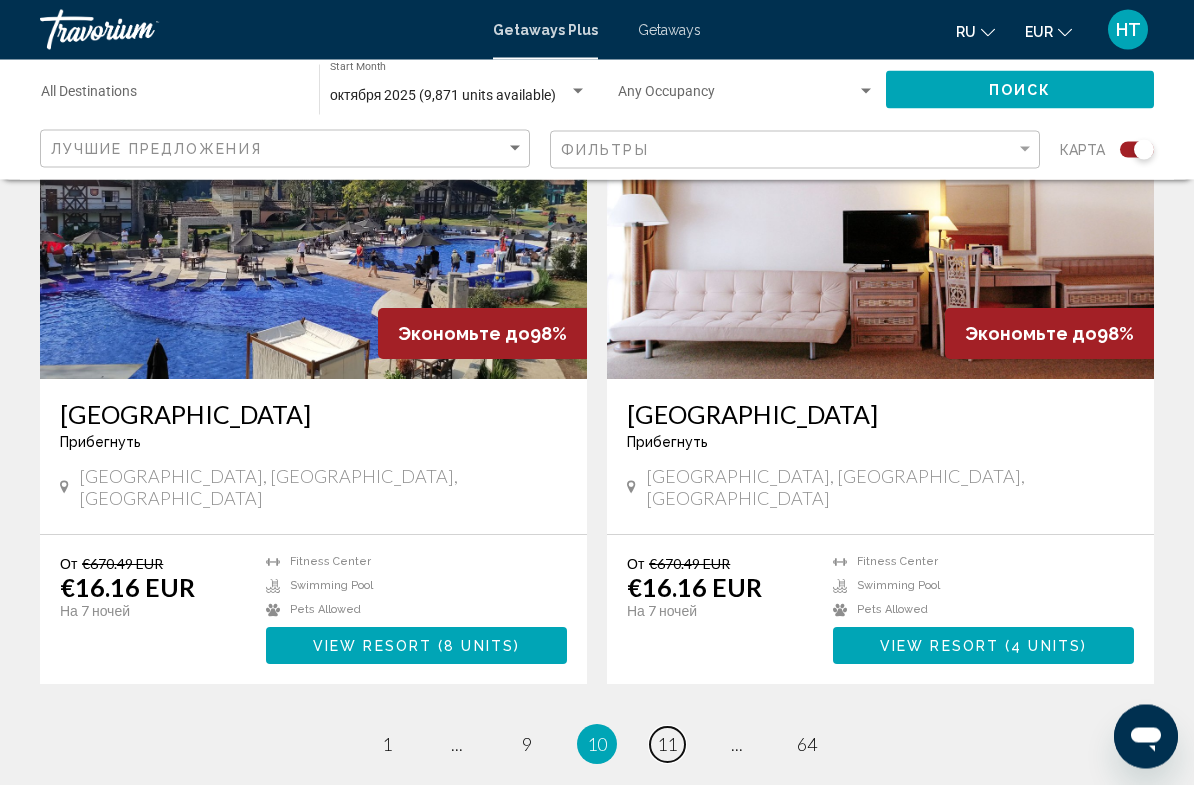 click on "page  11" at bounding box center [667, 745] 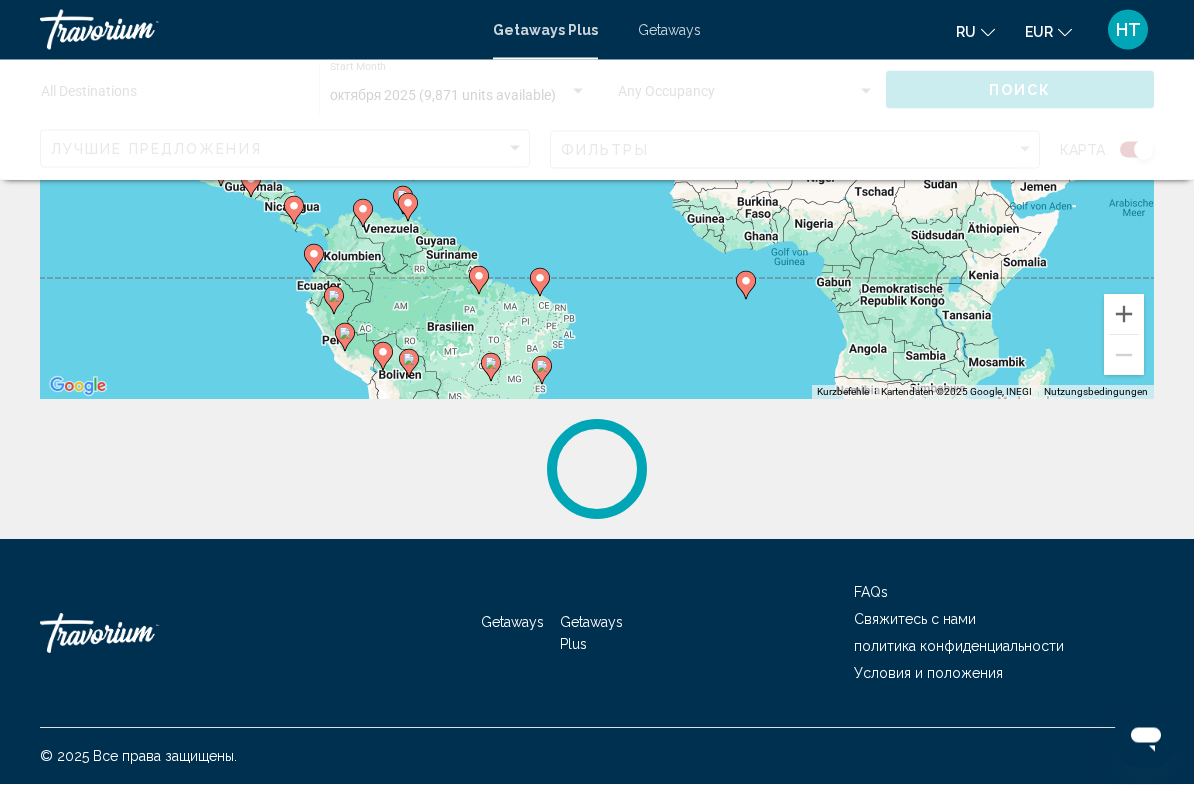 scroll, scrollTop: 0, scrollLeft: 0, axis: both 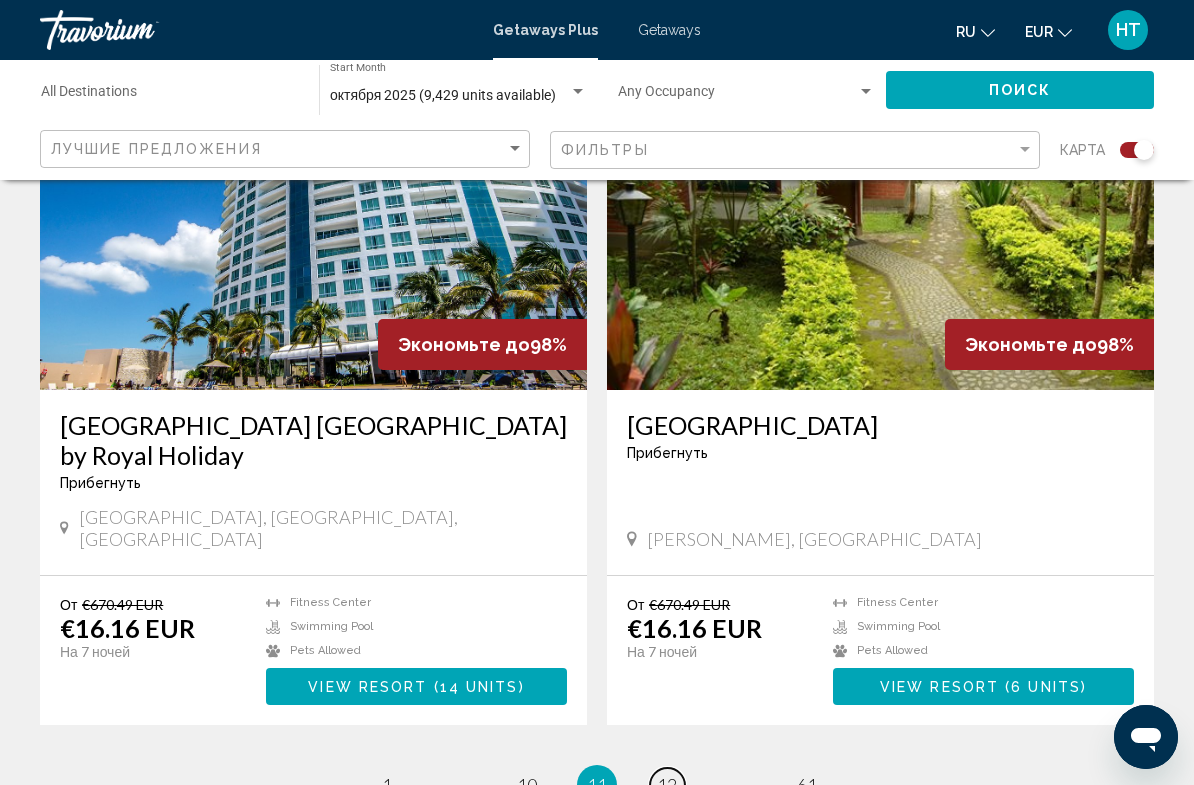 click on "page  12" at bounding box center [667, 785] 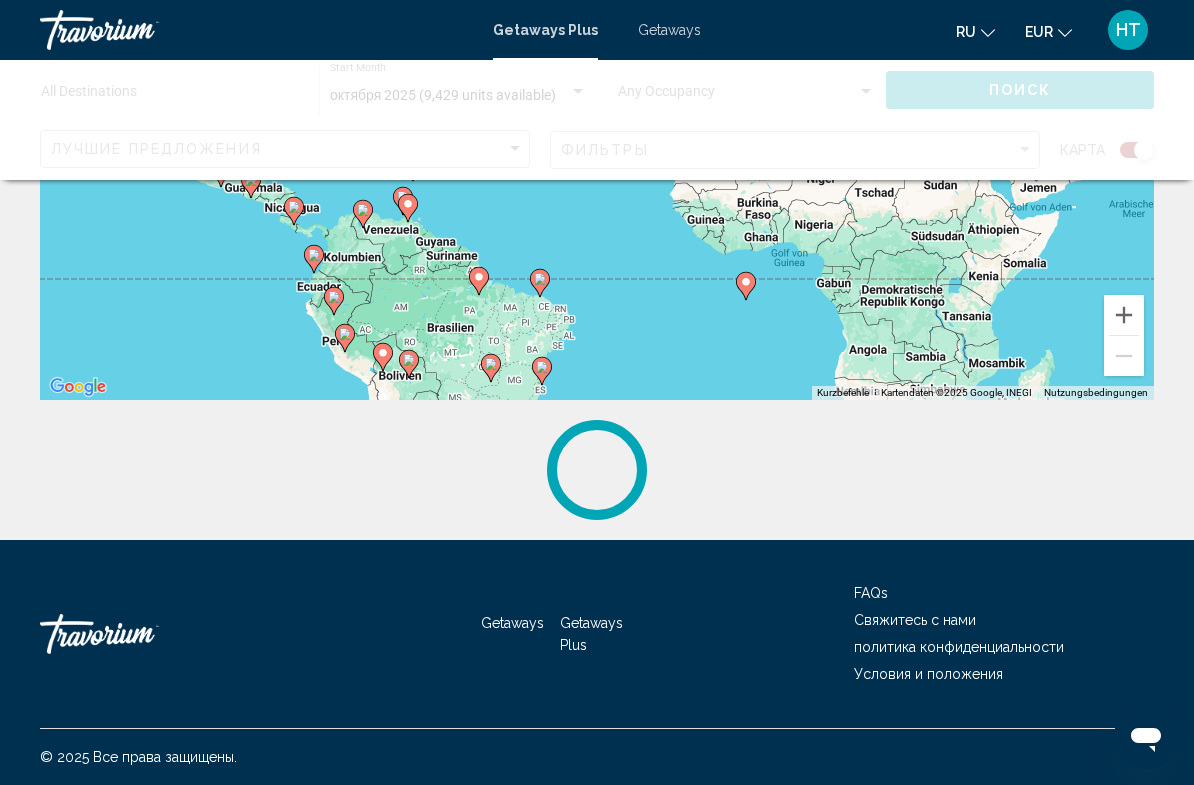 scroll, scrollTop: 0, scrollLeft: 0, axis: both 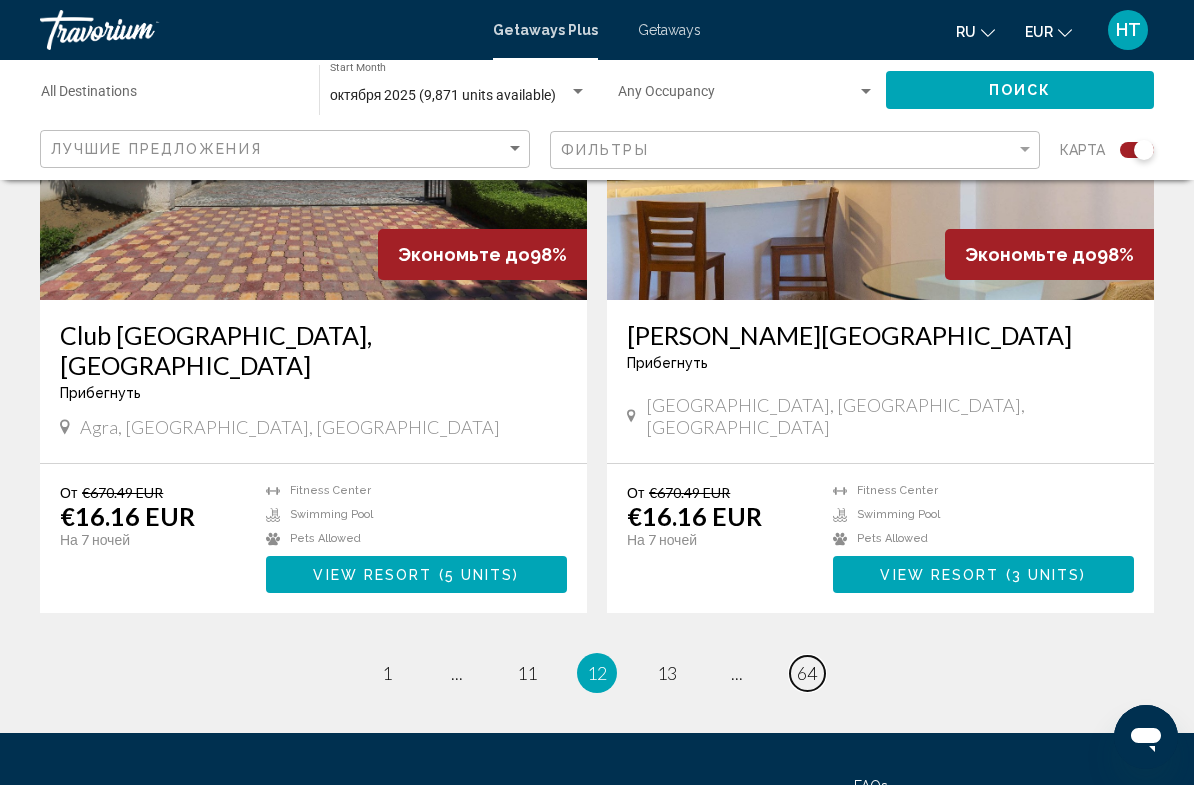 click on "64" at bounding box center [807, 673] 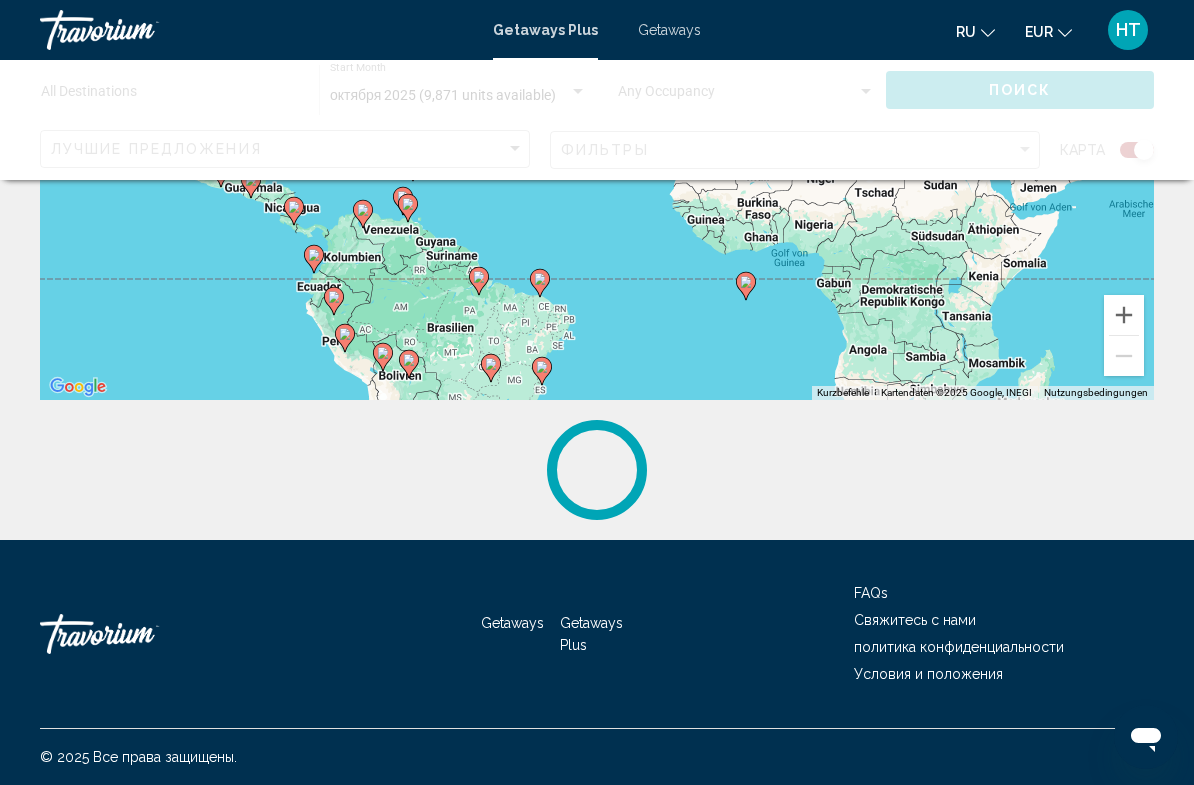 scroll, scrollTop: 0, scrollLeft: 0, axis: both 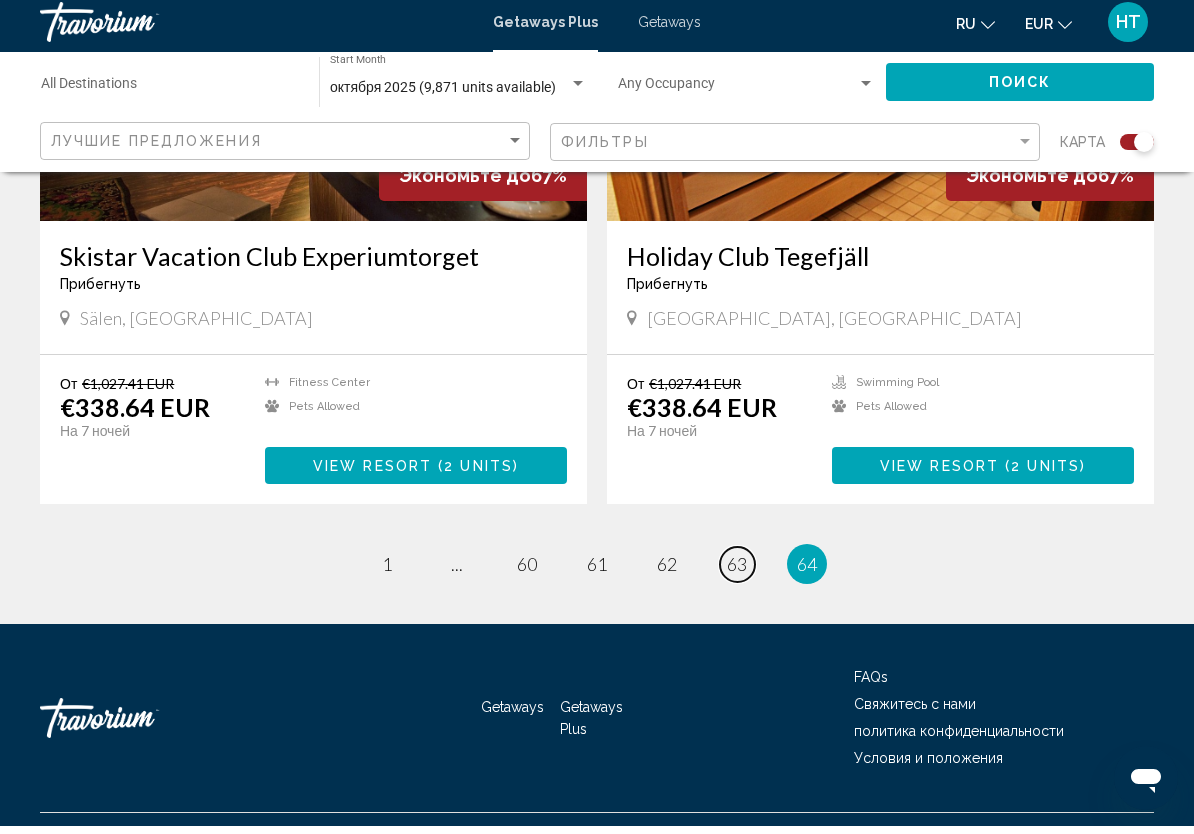 click on "63" at bounding box center (737, 572) 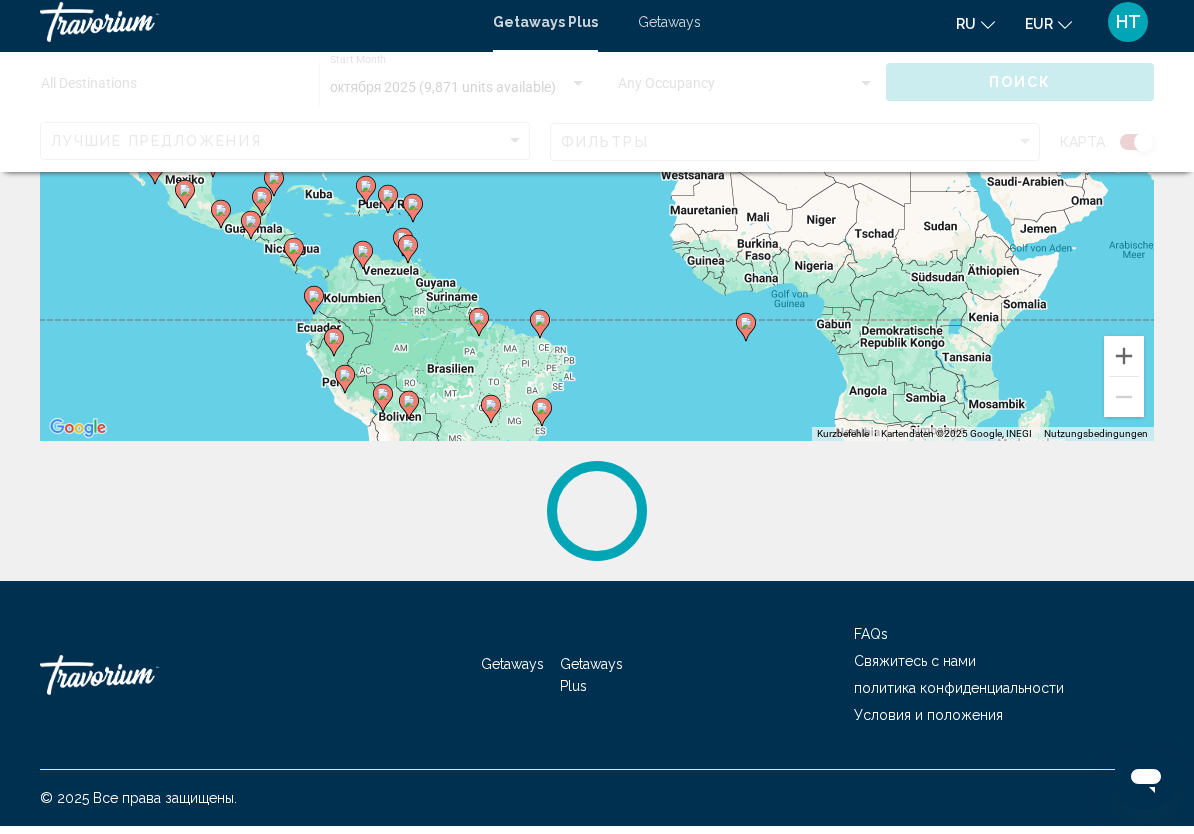 scroll, scrollTop: 0, scrollLeft: 0, axis: both 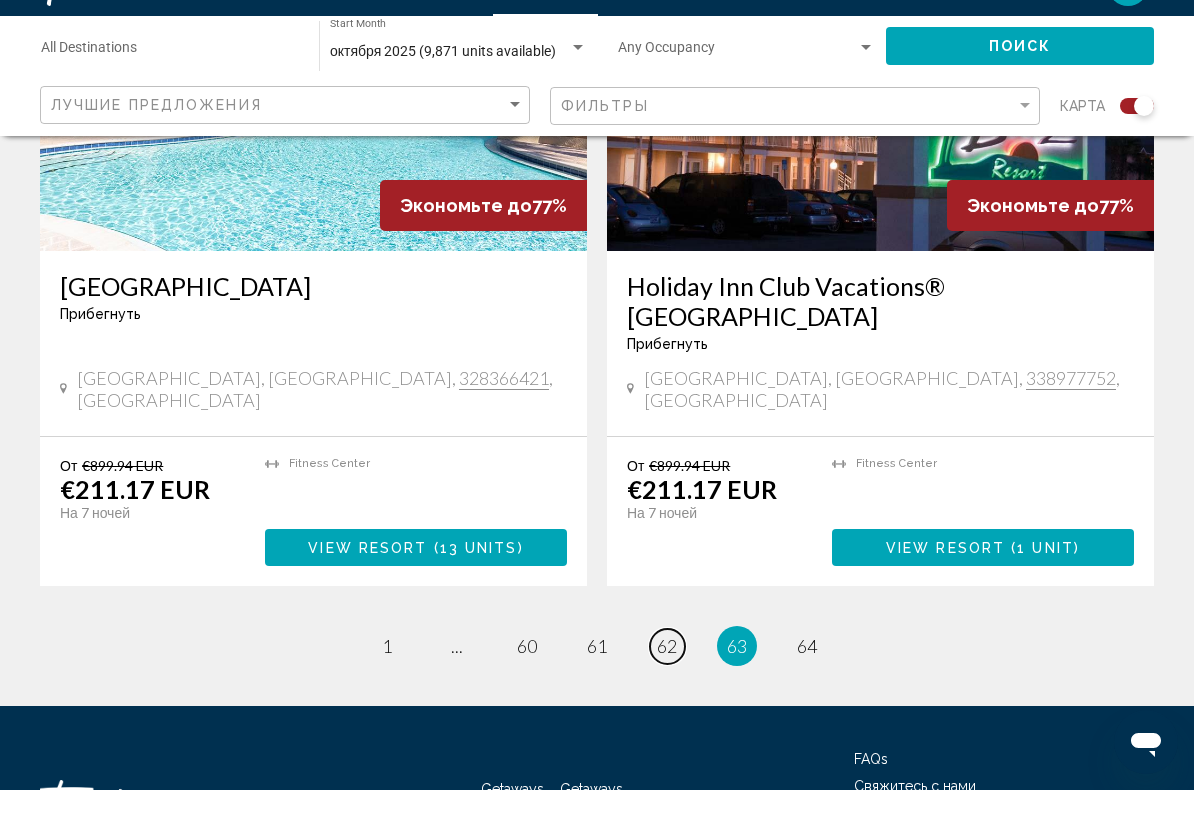 click on "page  62" at bounding box center [667, 690] 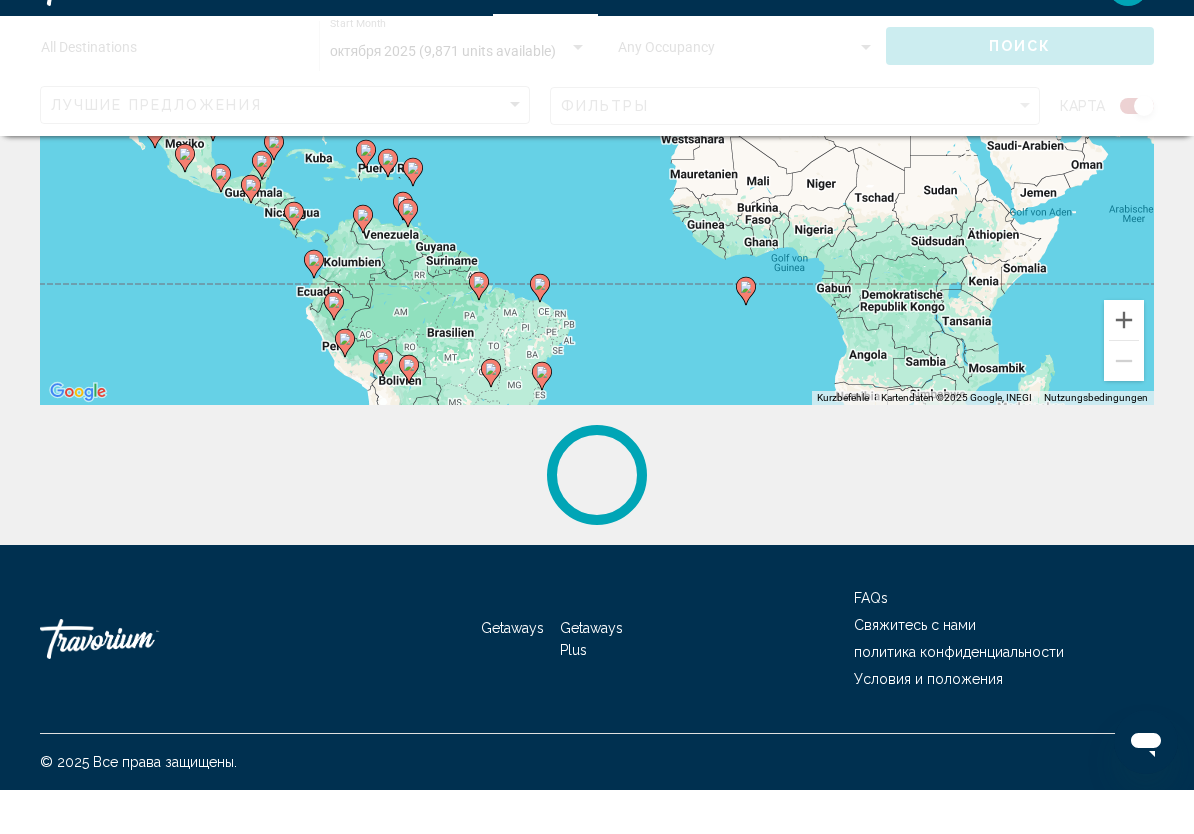 scroll, scrollTop: 0, scrollLeft: 0, axis: both 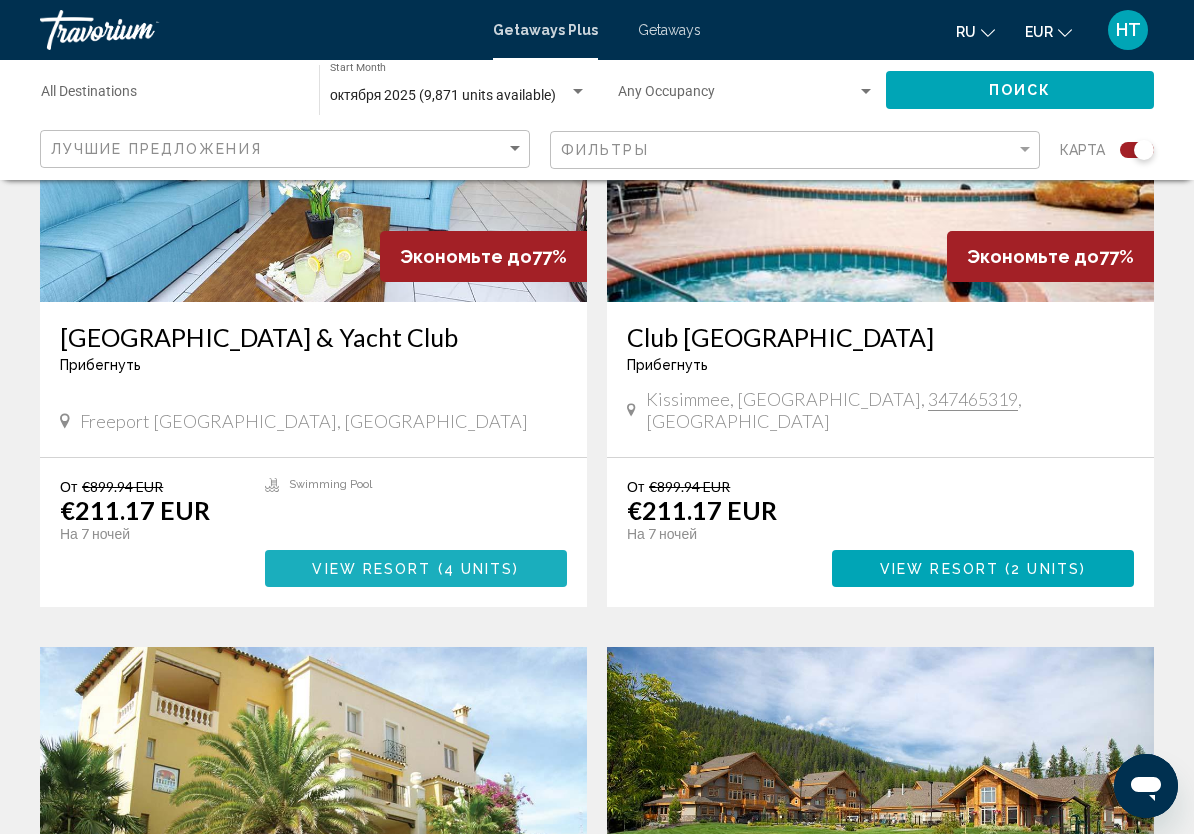 click on "View Resort" at bounding box center (371, 569) 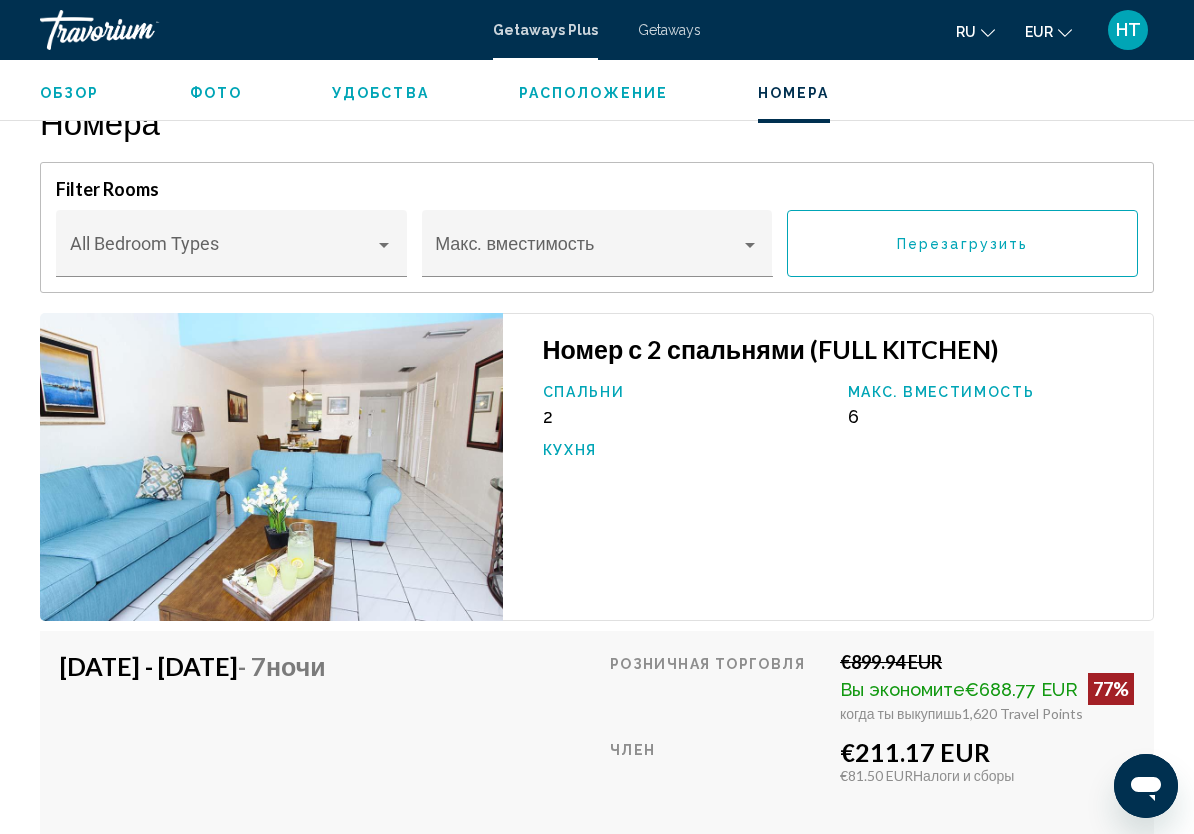 scroll, scrollTop: 3318, scrollLeft: 0, axis: vertical 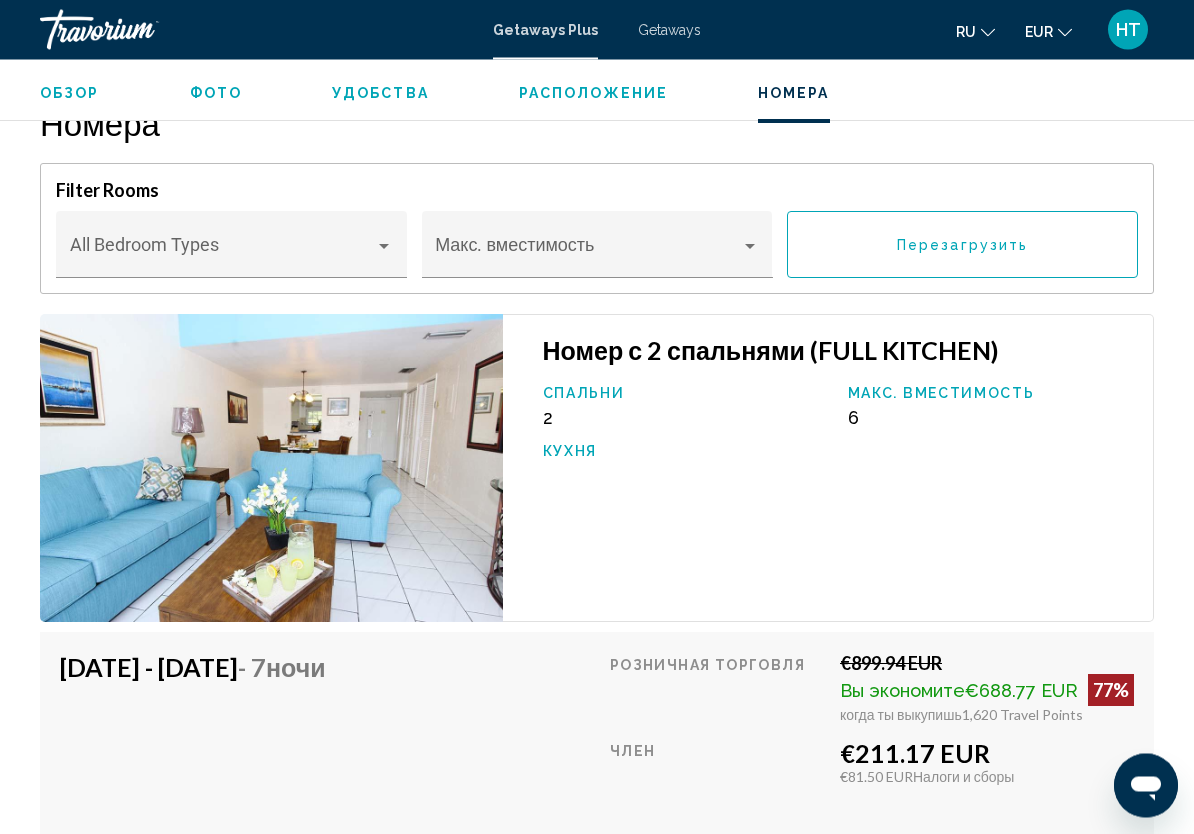 click at bounding box center [384, 247] 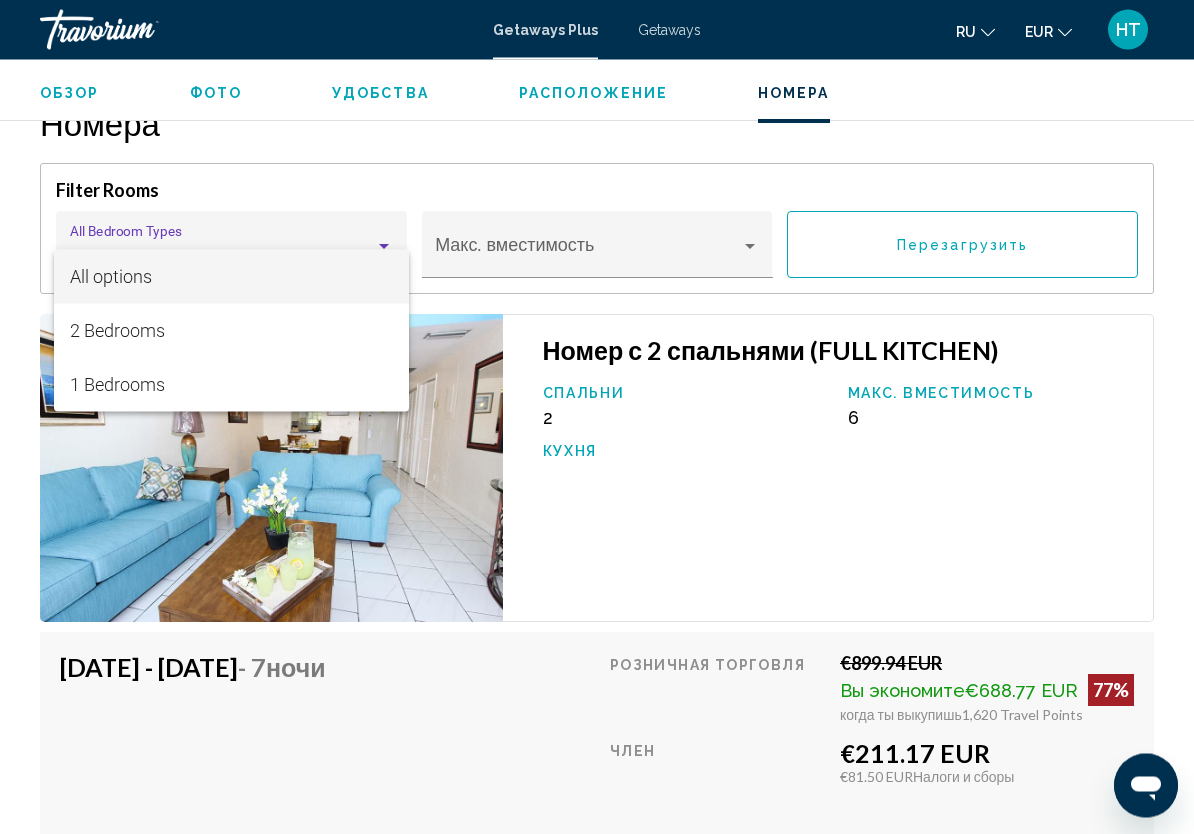 click at bounding box center (597, 417) 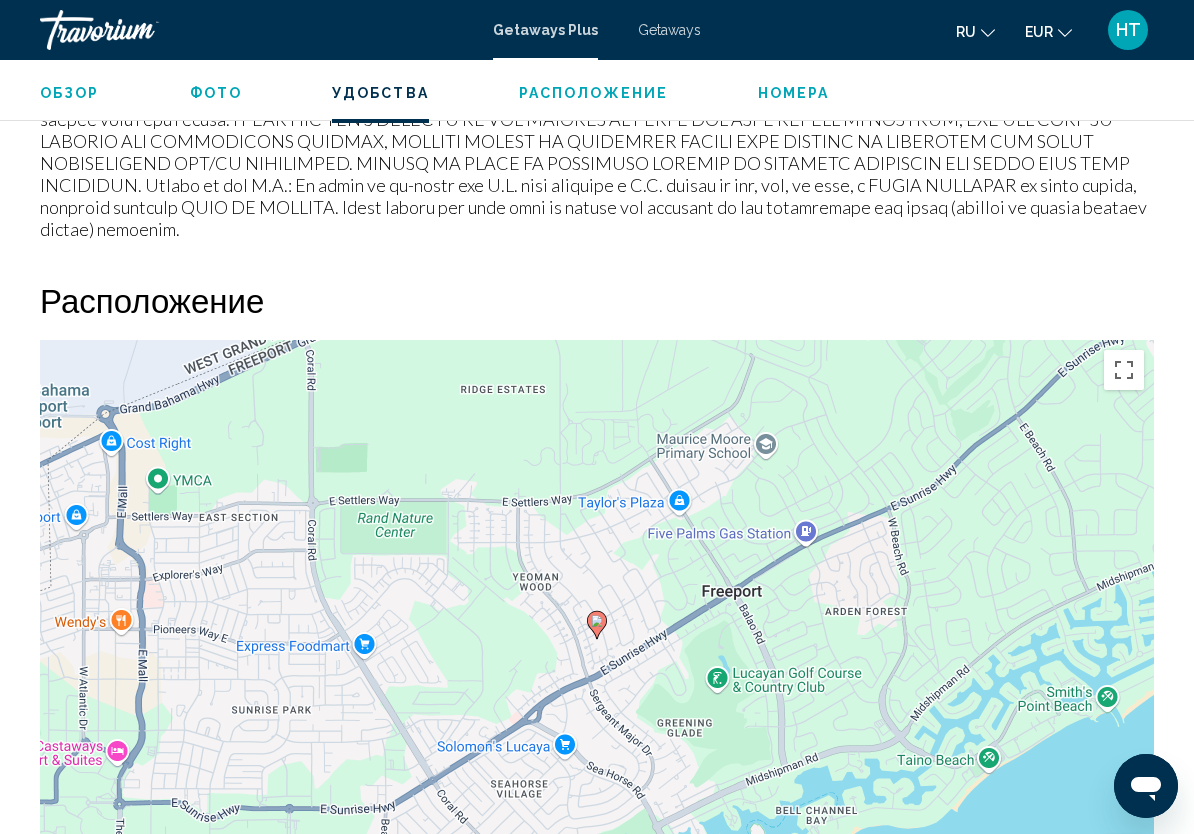 scroll, scrollTop: 2339, scrollLeft: 0, axis: vertical 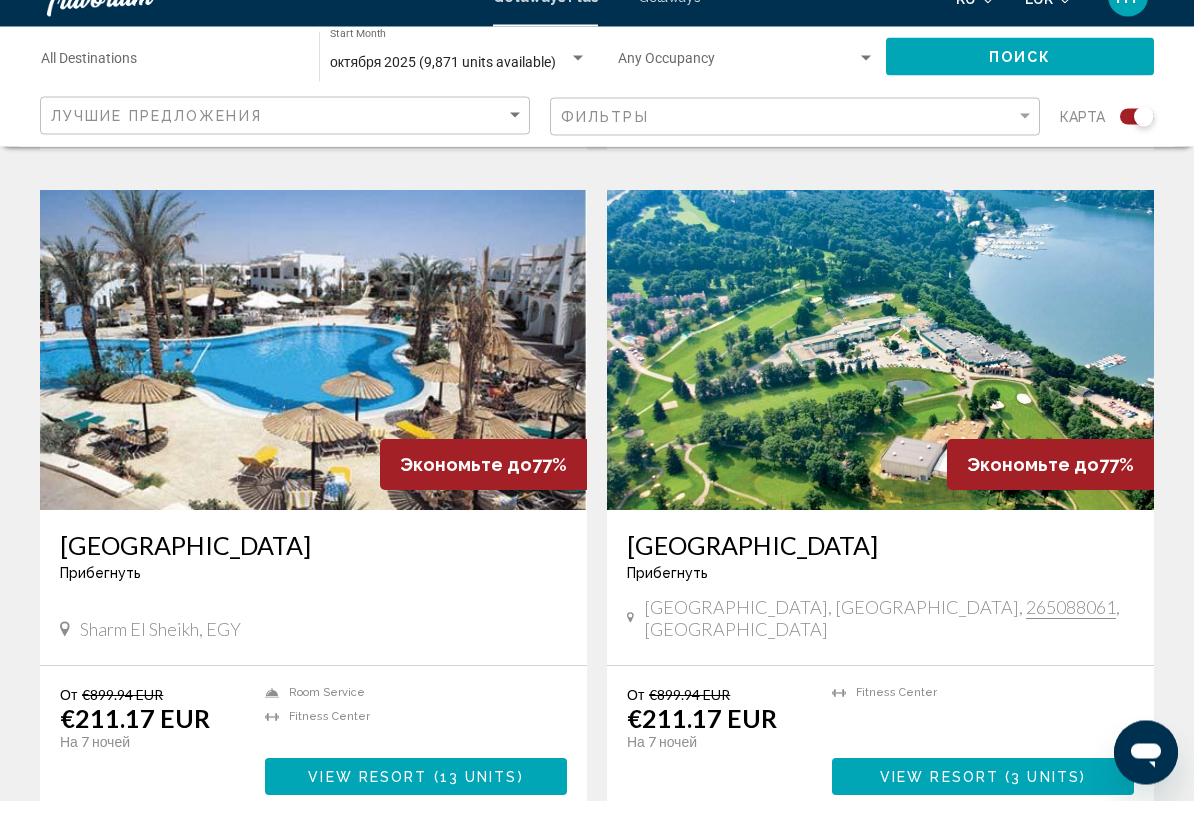 click on "View Resort" at bounding box center [367, 811] 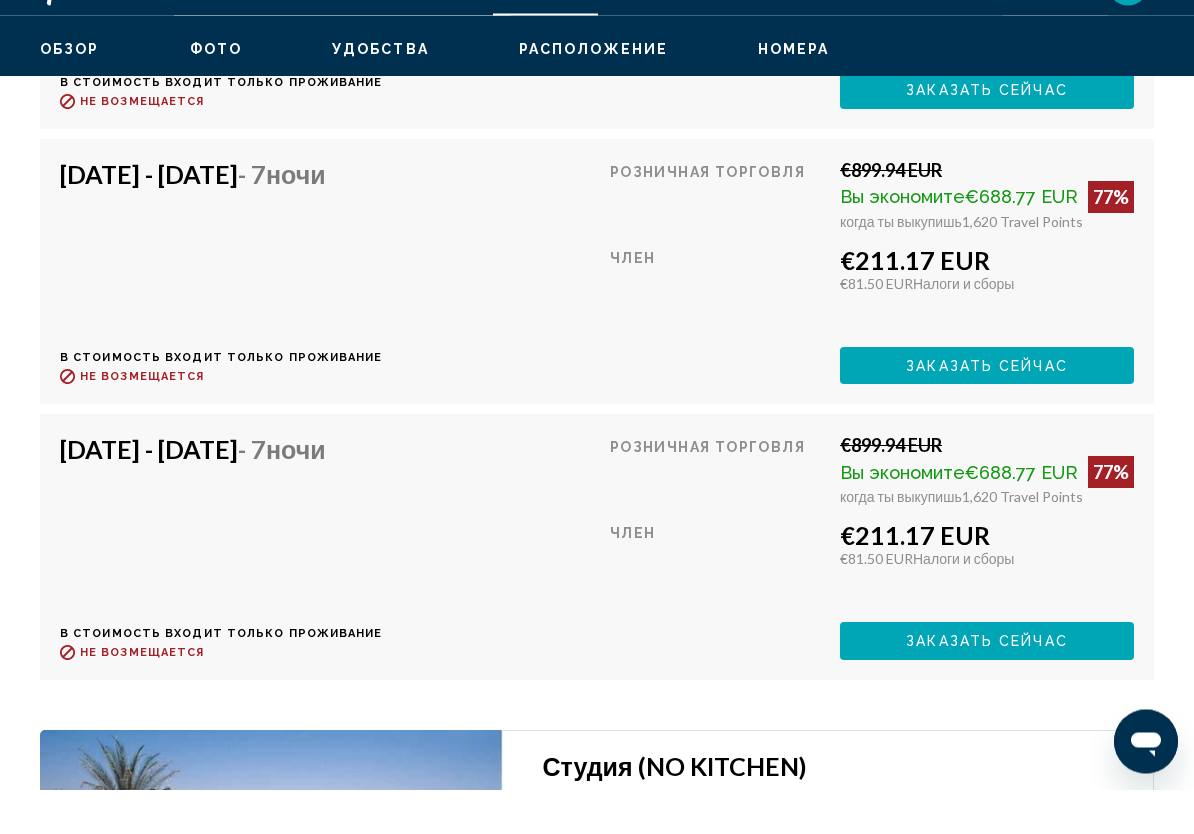 scroll, scrollTop: 4298, scrollLeft: 0, axis: vertical 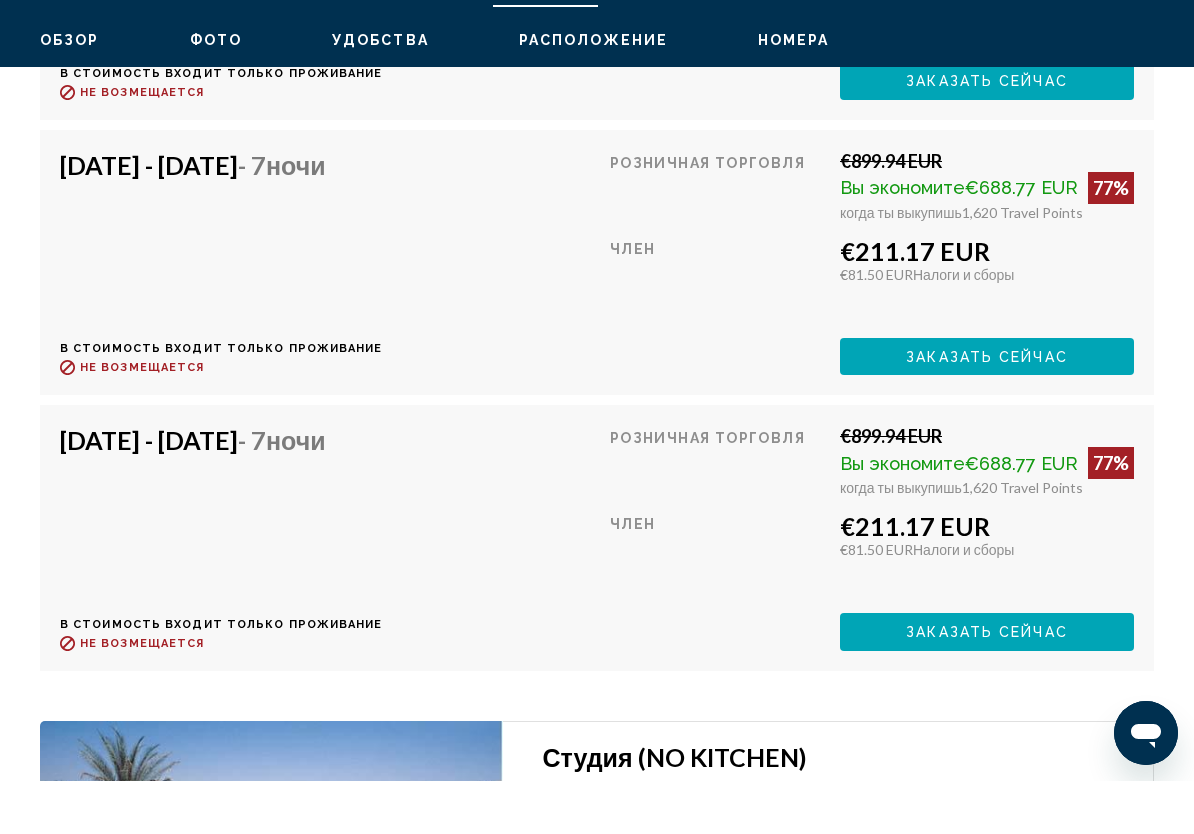 click on "[DATE] - [DATE]  - 7  ночи" at bounding box center (214, 218) 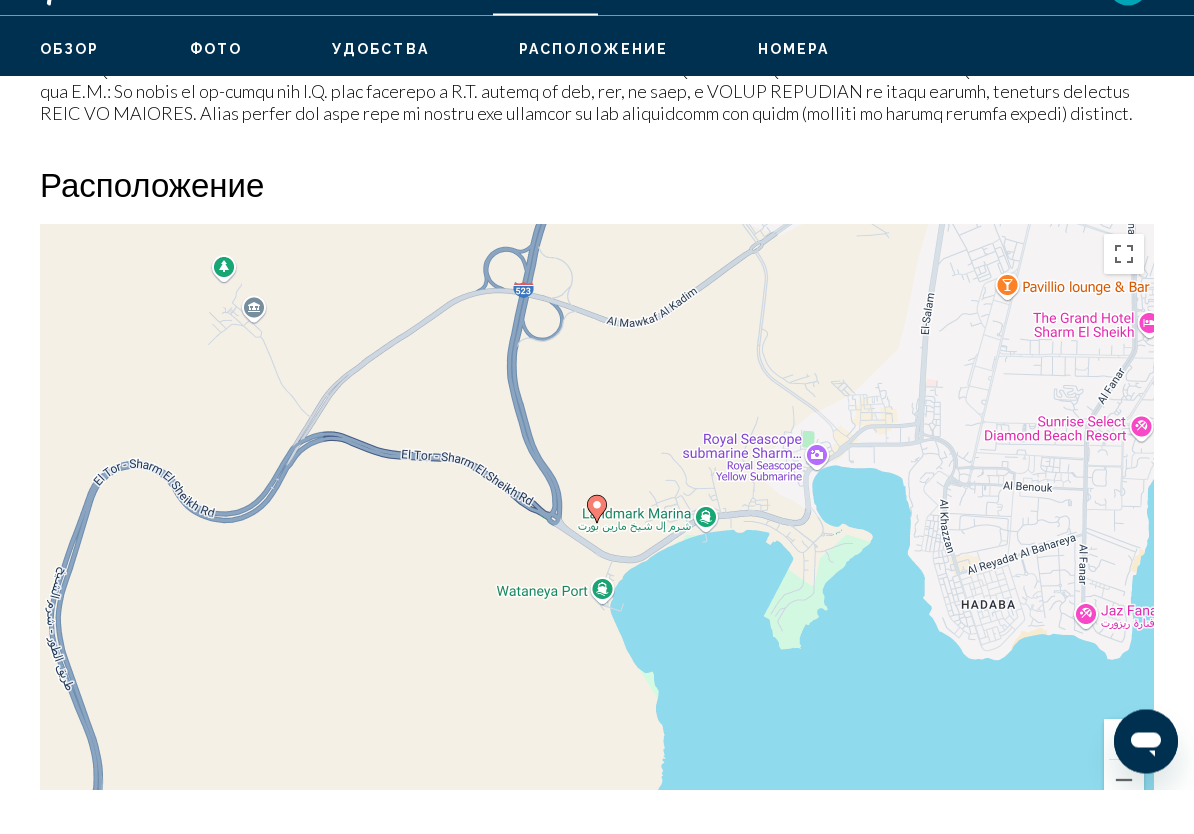 scroll, scrollTop: 2162, scrollLeft: 0, axis: vertical 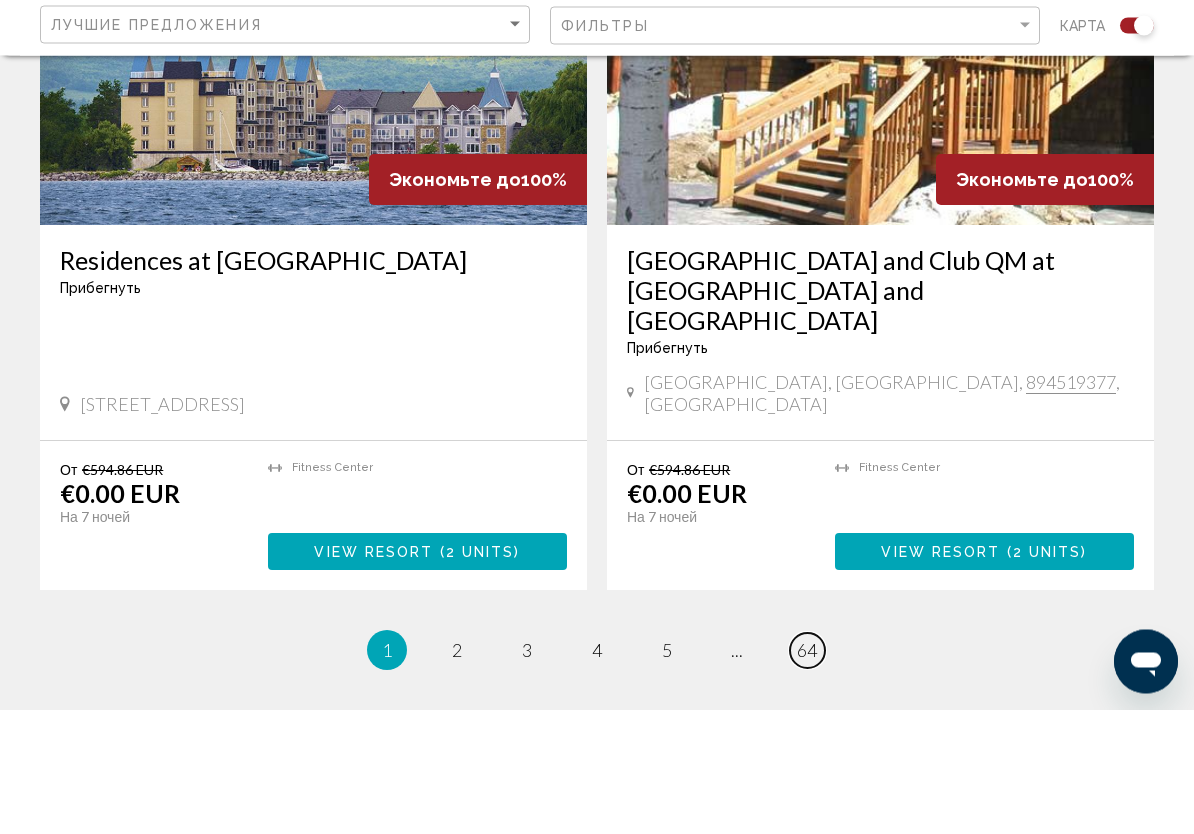click on "64" at bounding box center [807, 775] 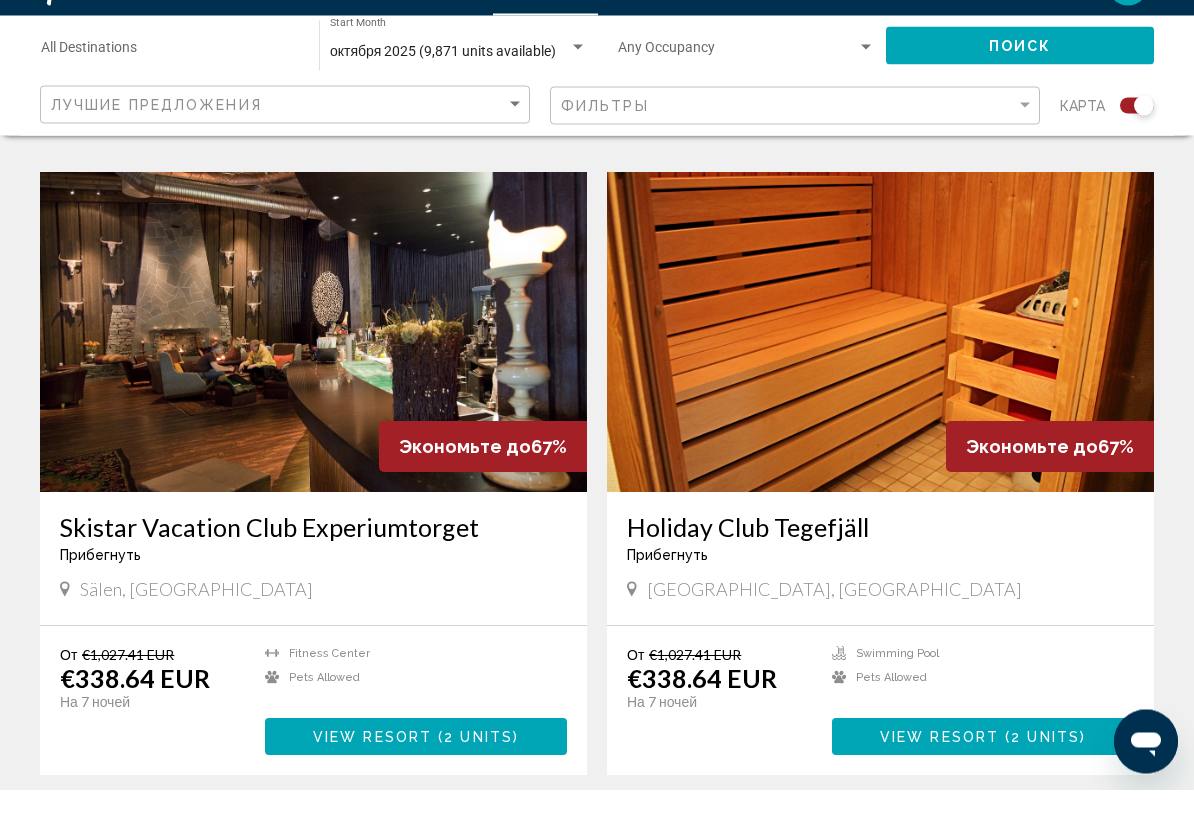 scroll, scrollTop: 2955, scrollLeft: 0, axis: vertical 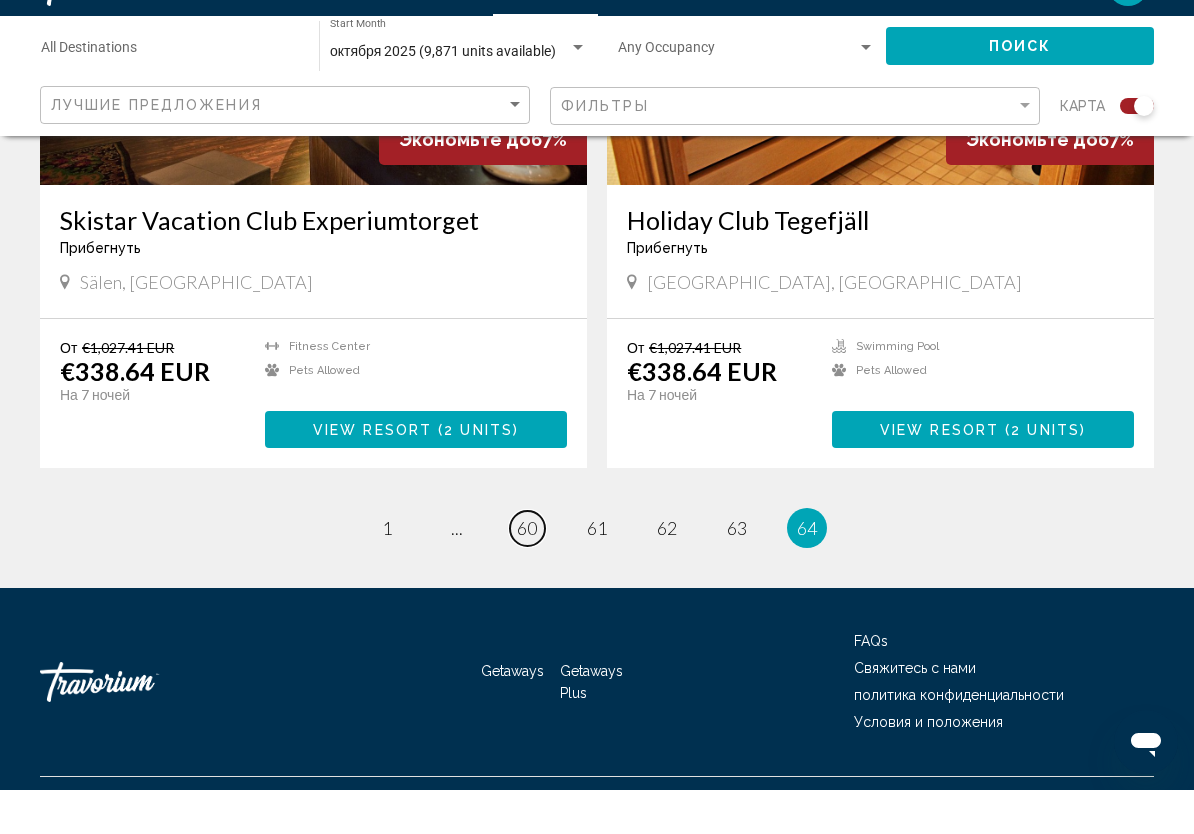 click on "page  60" at bounding box center [527, 572] 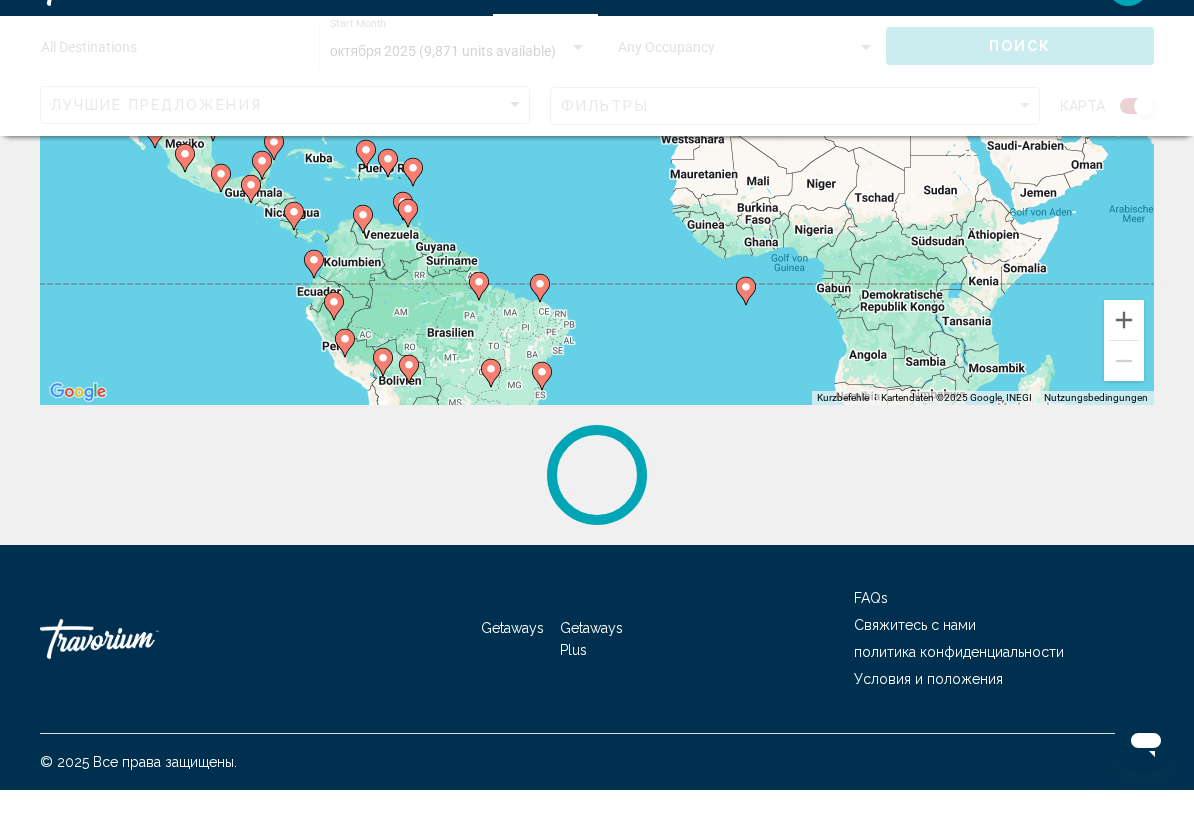 scroll, scrollTop: 0, scrollLeft: 0, axis: both 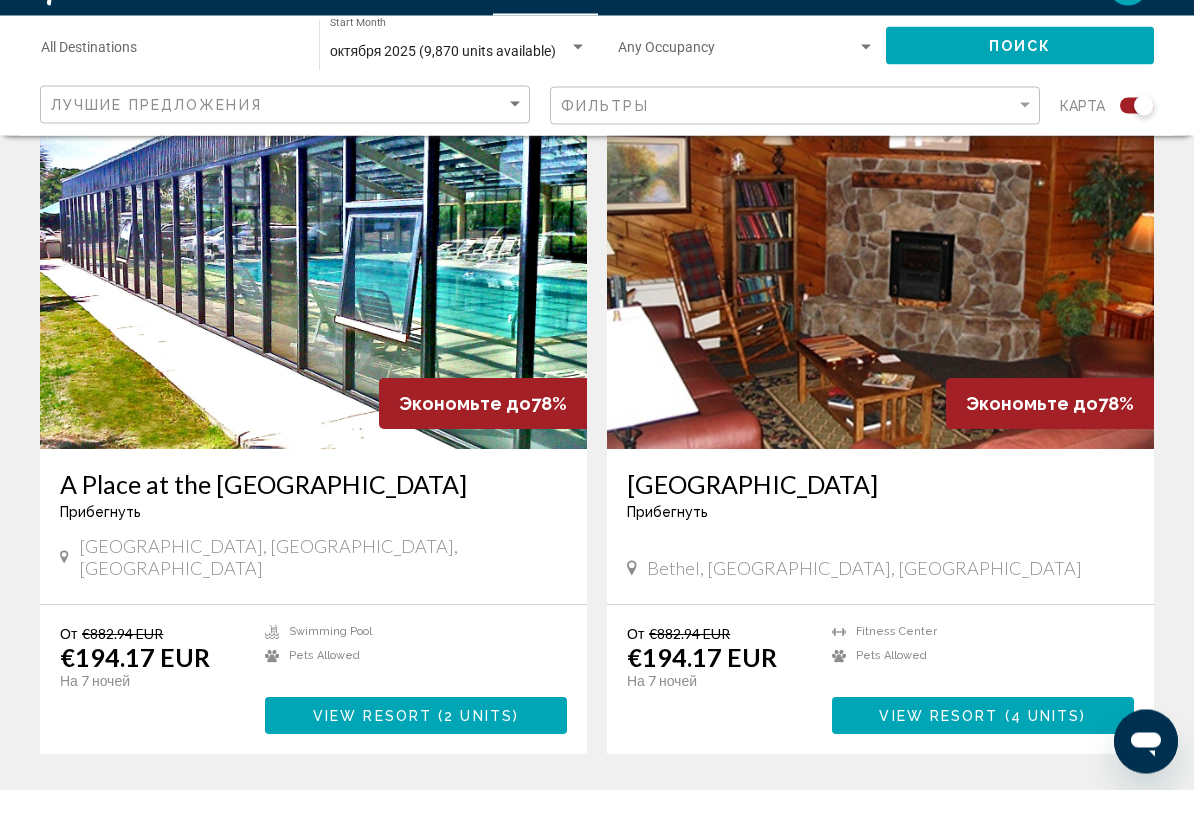 click on "59" at bounding box center [527, 859] 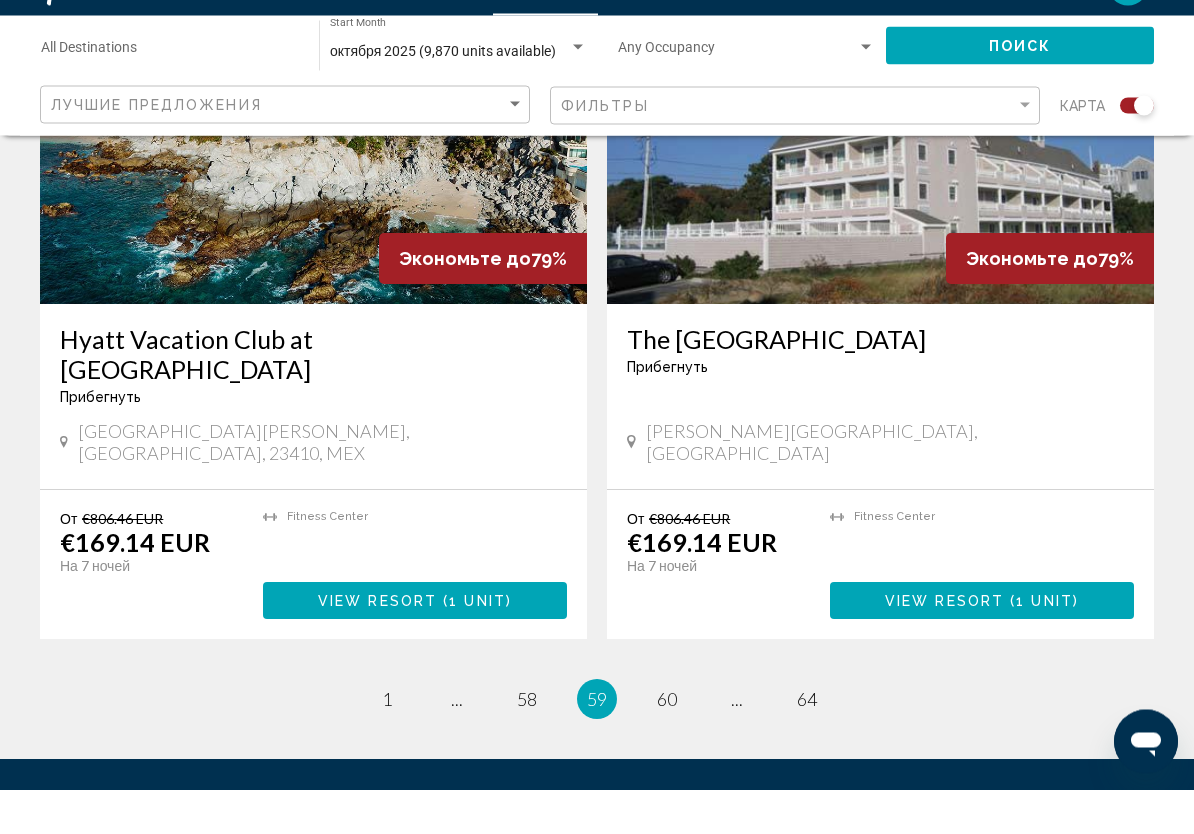 scroll, scrollTop: 4302, scrollLeft: 0, axis: vertical 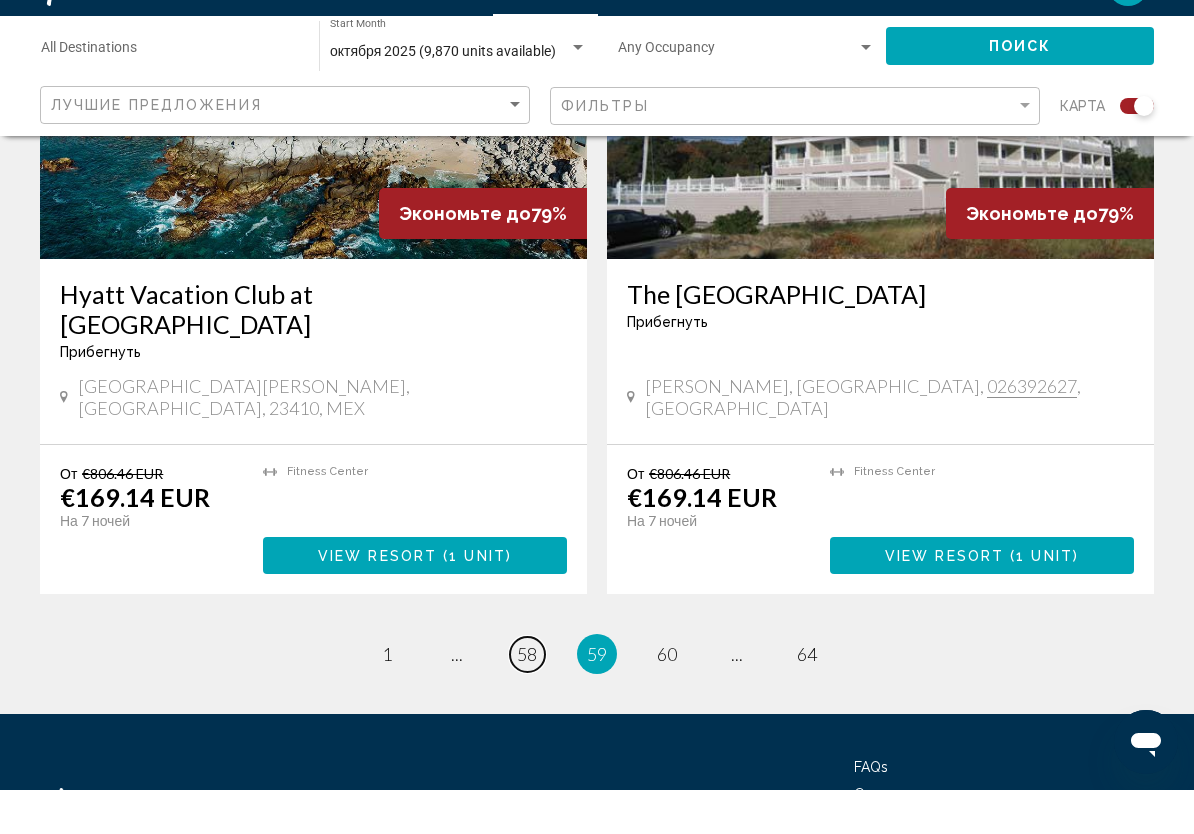 click on "58" at bounding box center [527, 698] 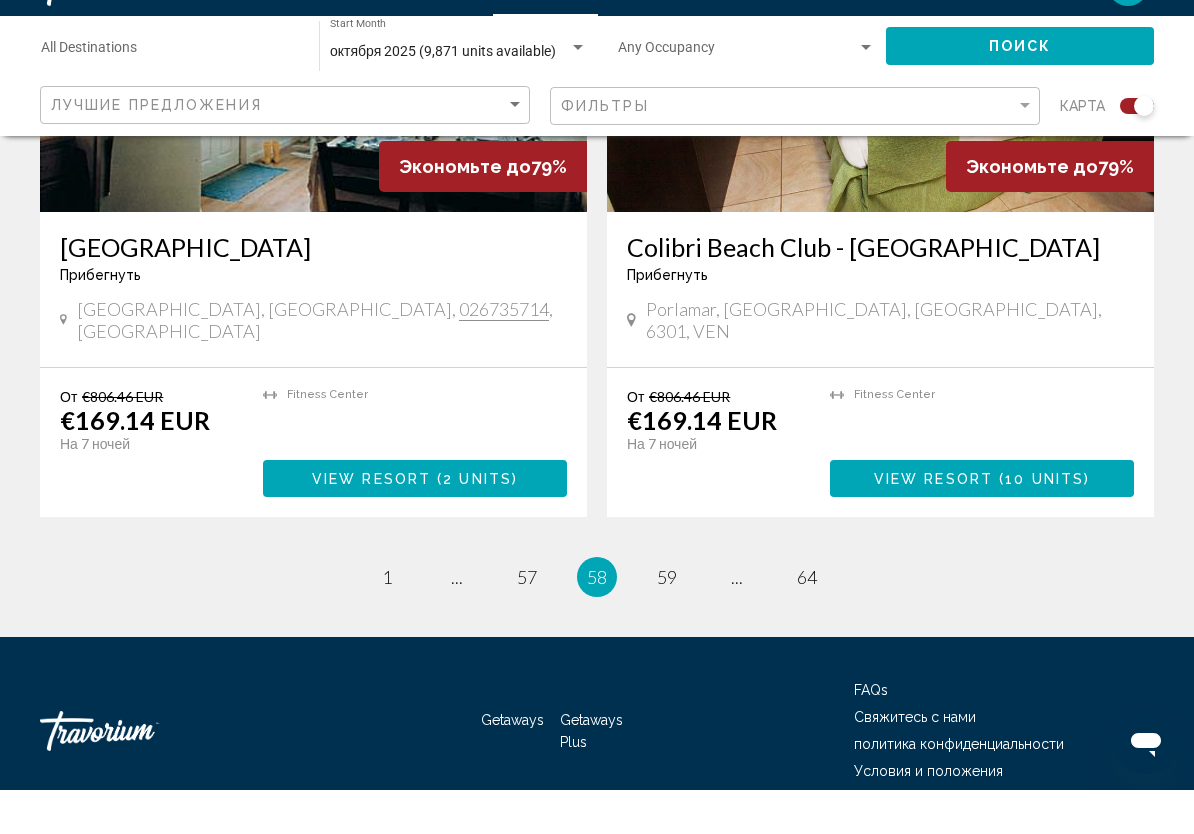 scroll, scrollTop: 4272, scrollLeft: 0, axis: vertical 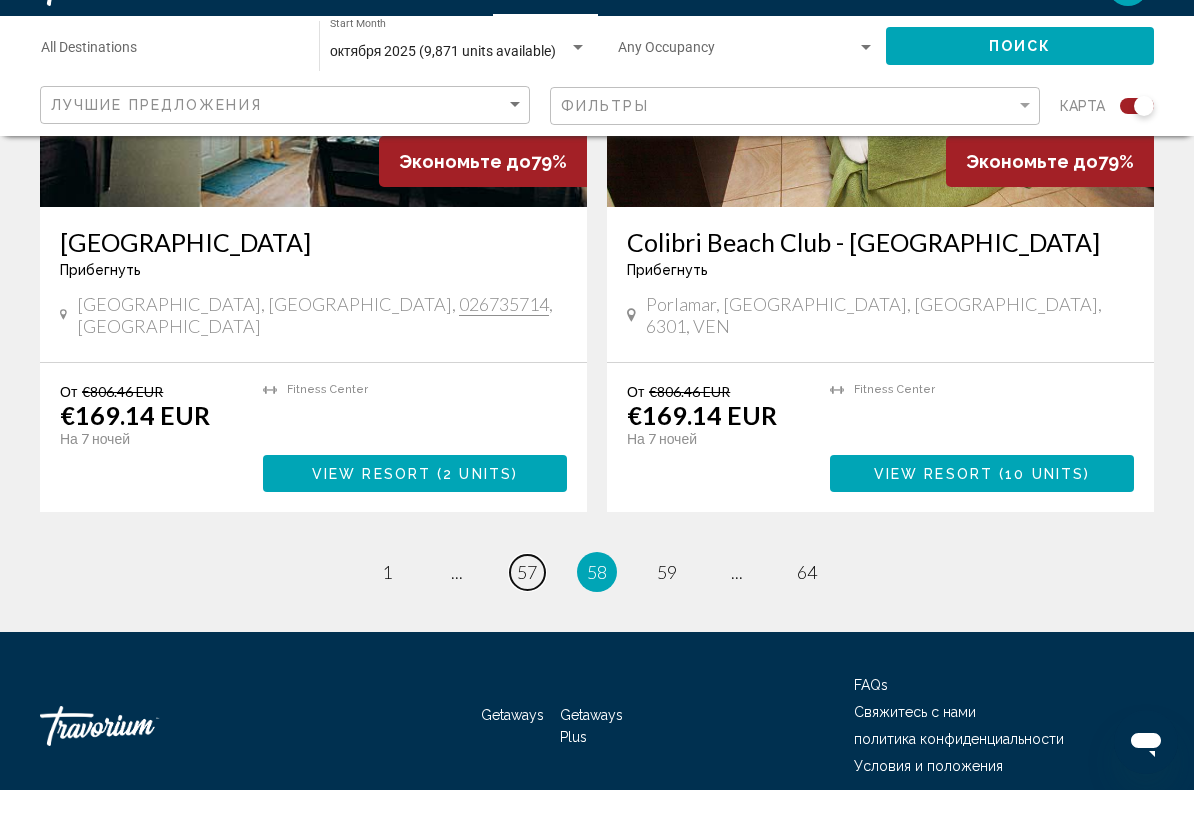 click on "57" at bounding box center [527, 616] 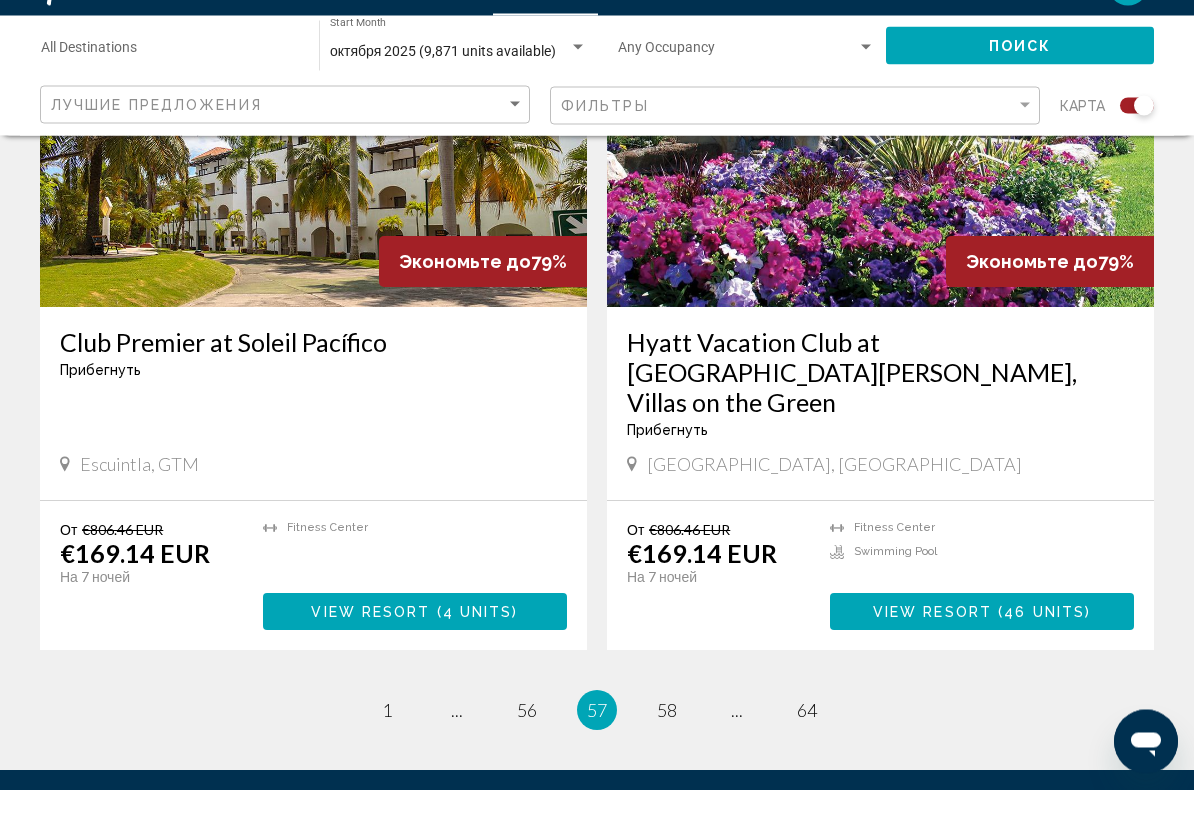 scroll, scrollTop: 4332, scrollLeft: 0, axis: vertical 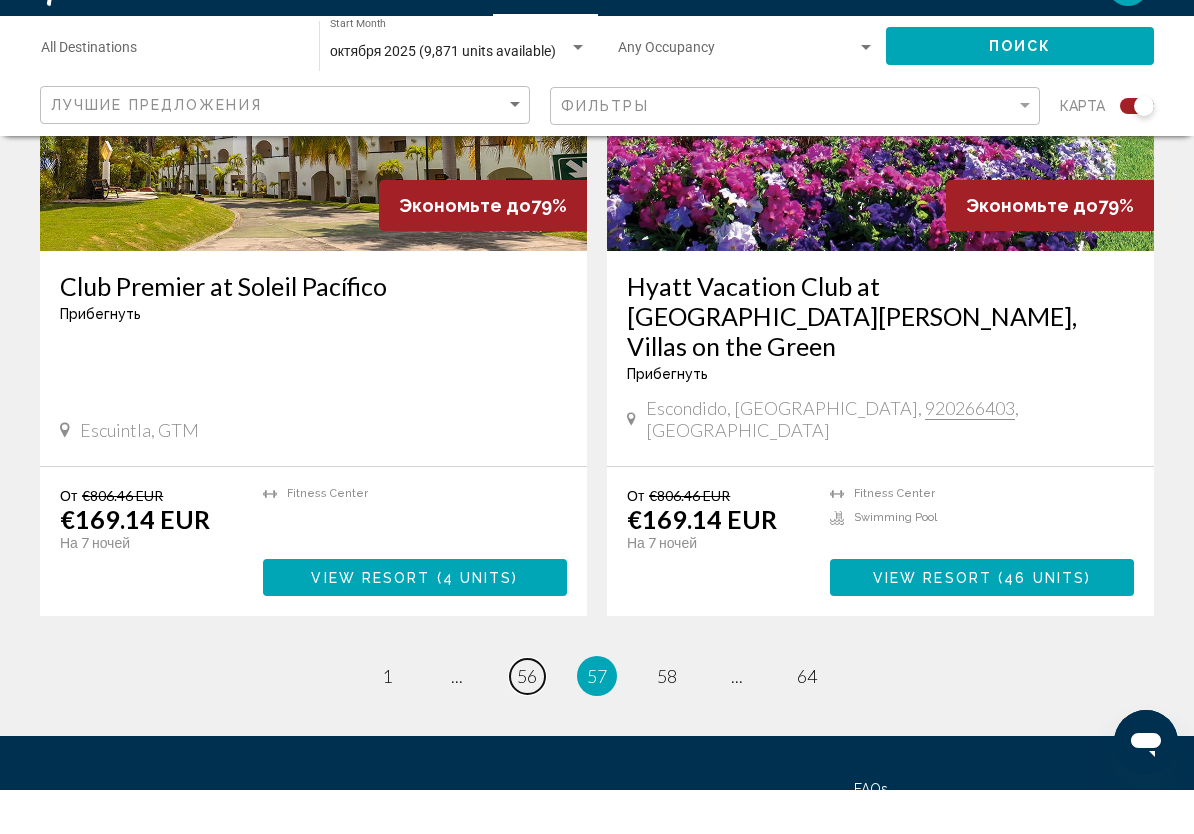 click on "56" at bounding box center [527, 720] 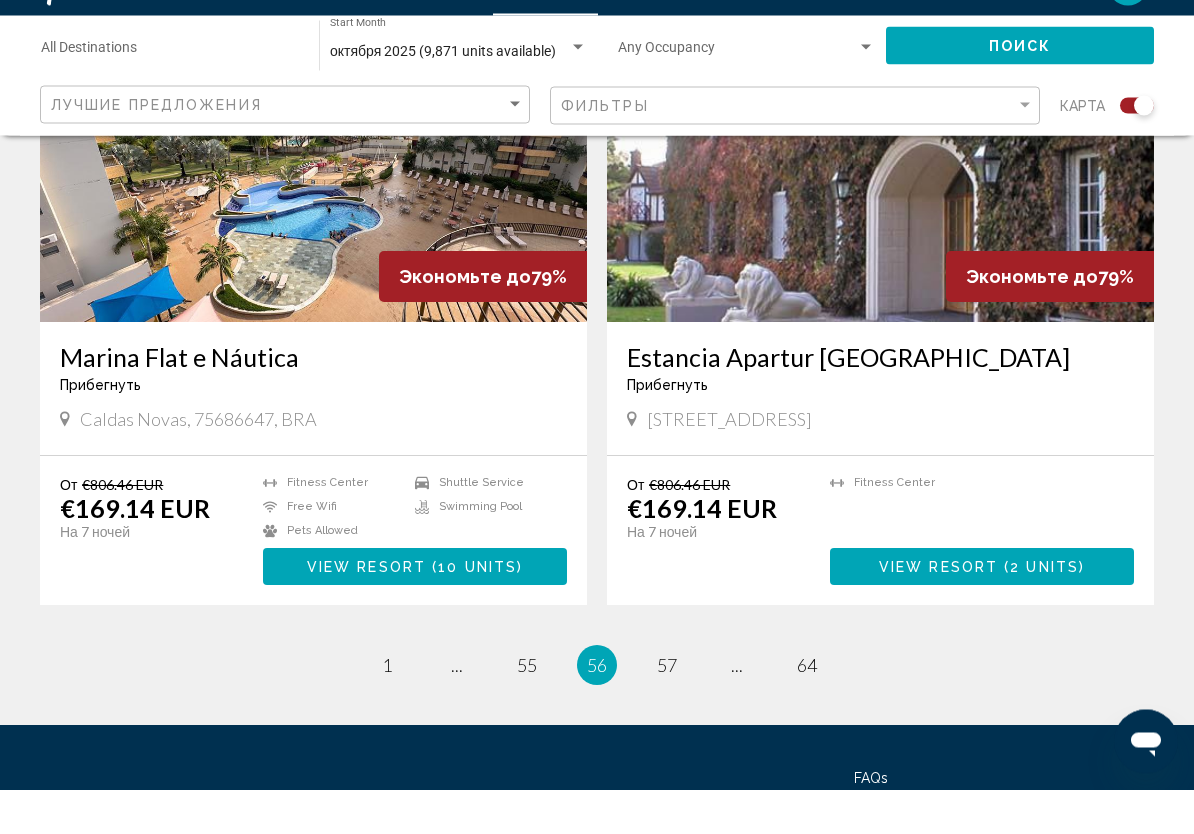scroll, scrollTop: 4114, scrollLeft: 0, axis: vertical 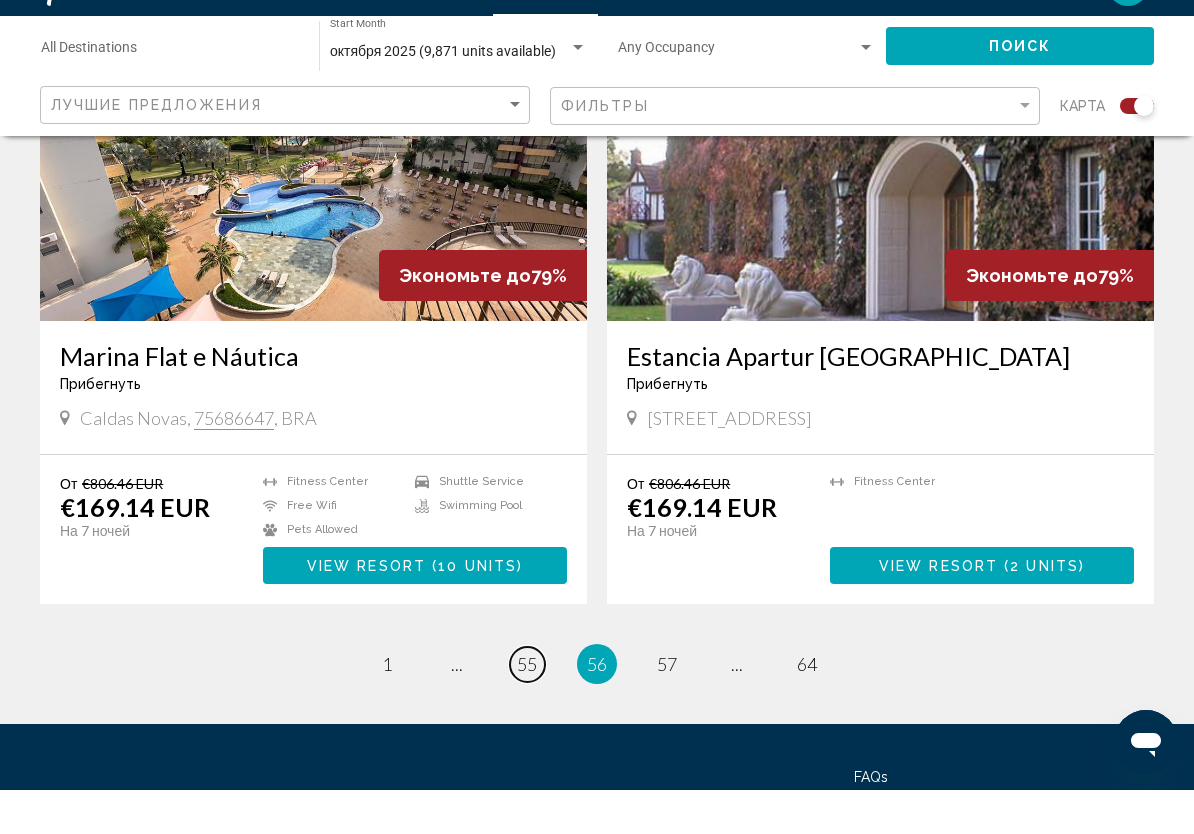 click on "55" at bounding box center [527, 708] 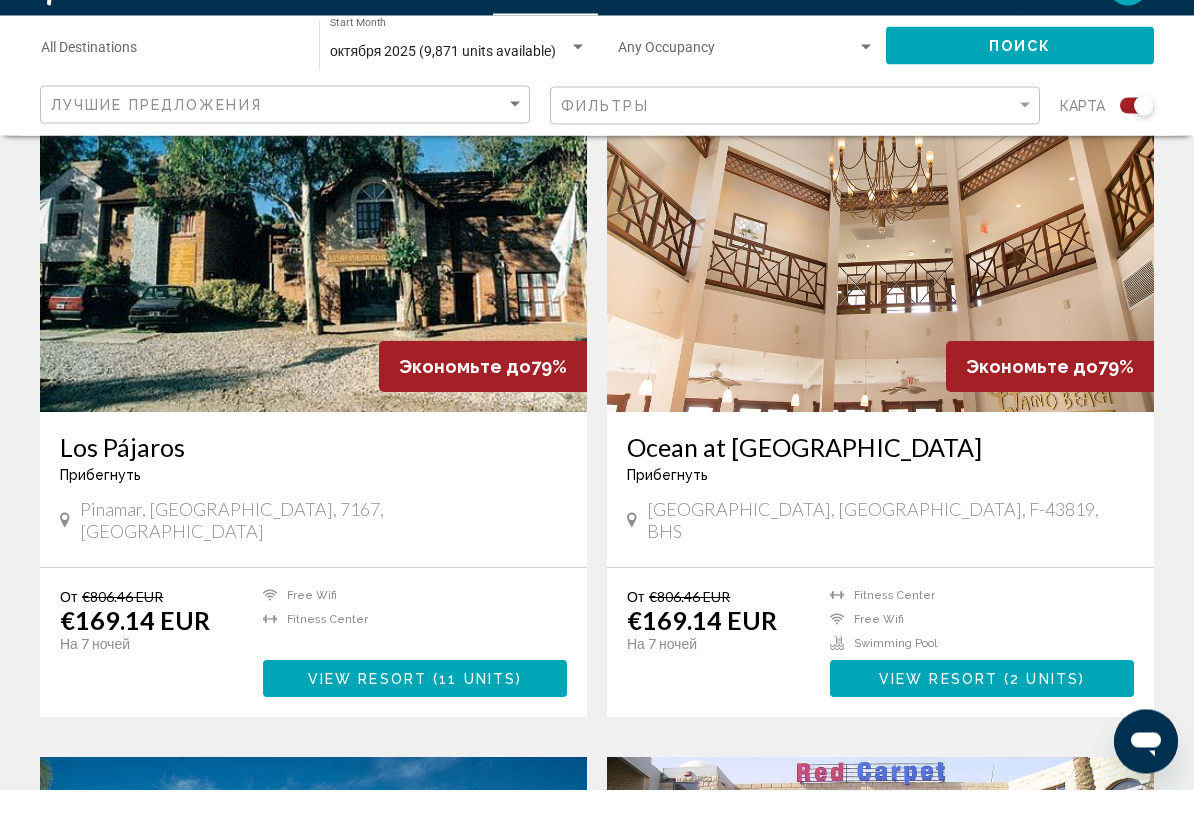 scroll, scrollTop: 754, scrollLeft: 0, axis: vertical 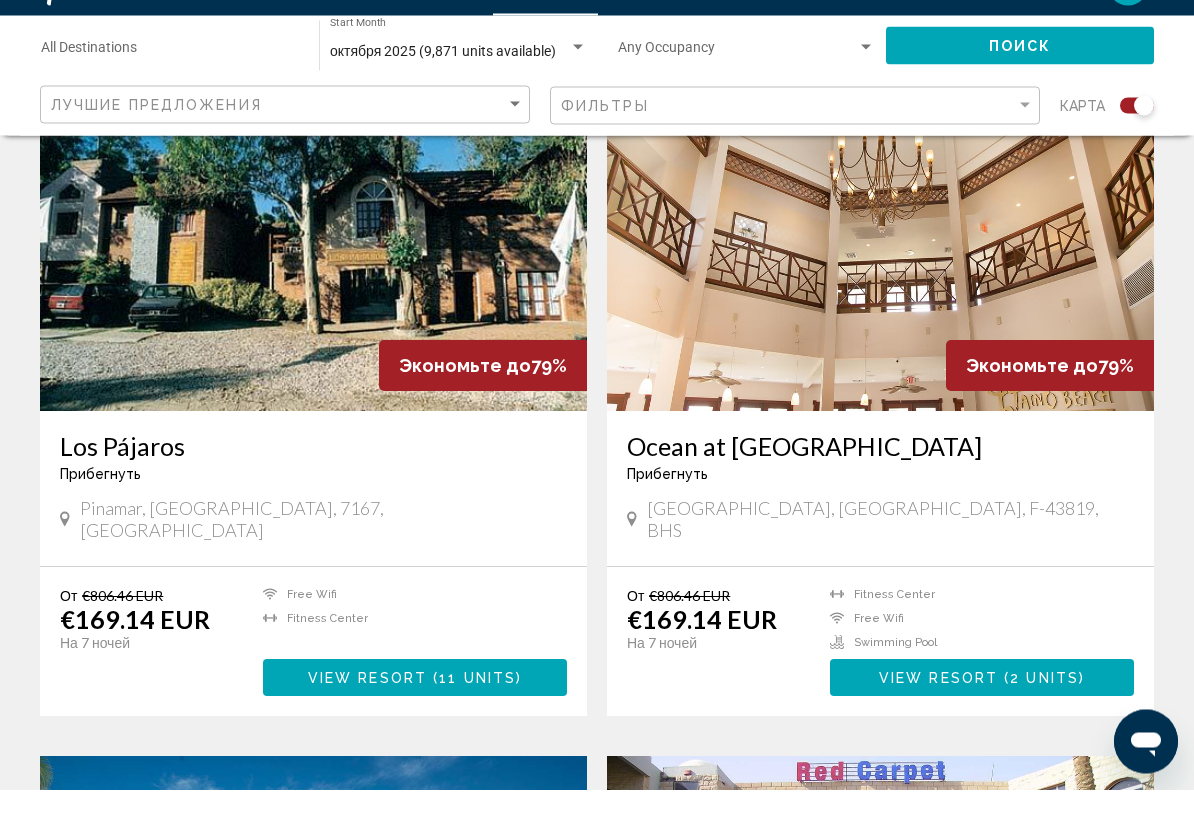 click at bounding box center (880, 296) 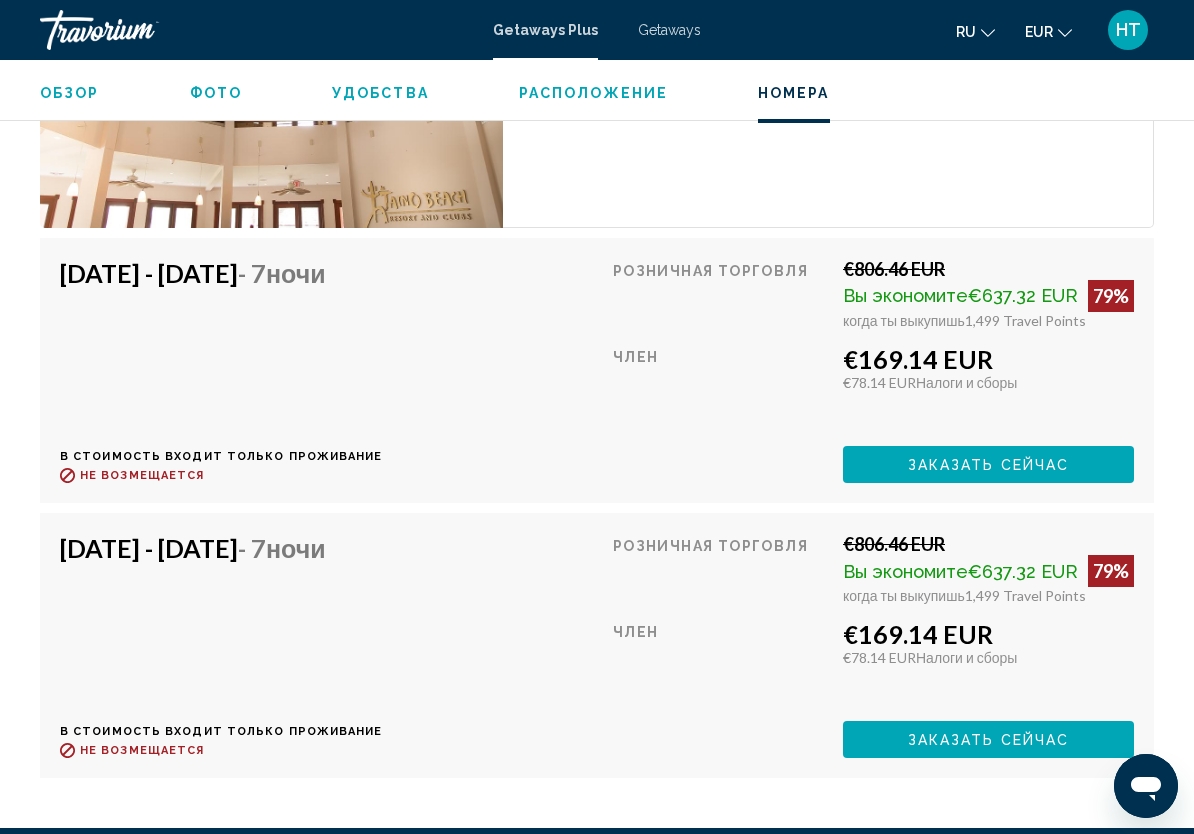 scroll, scrollTop: 3601, scrollLeft: 0, axis: vertical 